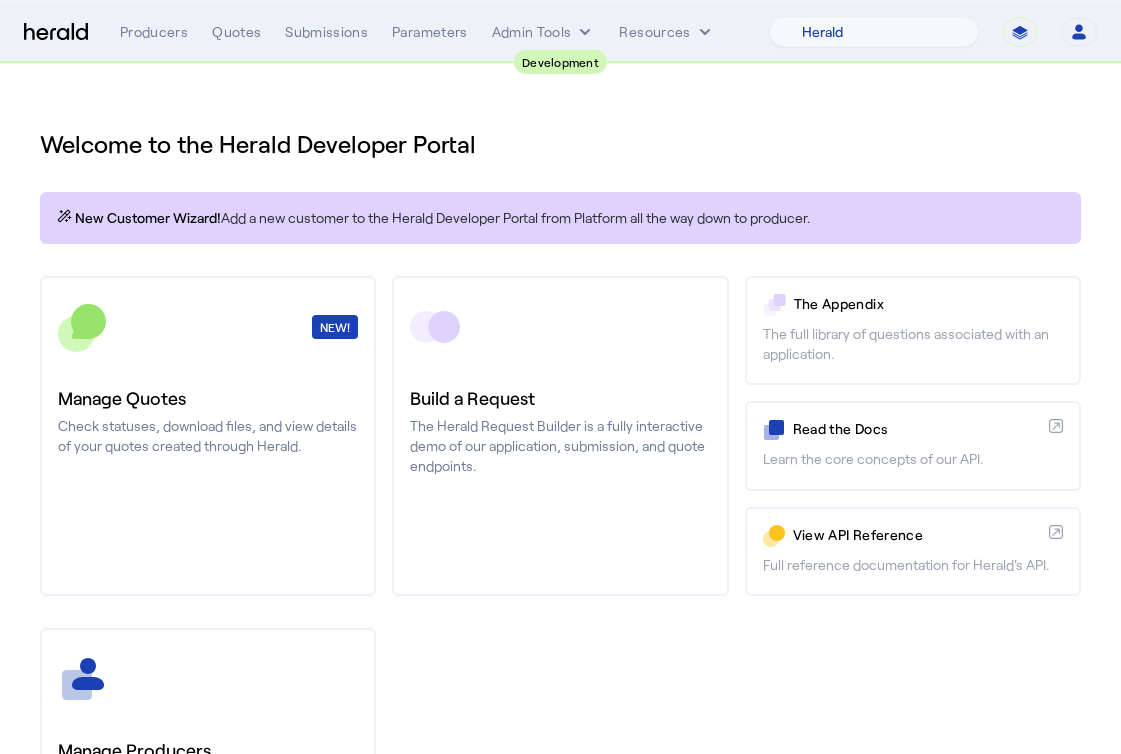 select on "pfm_2v8p_herald_api" 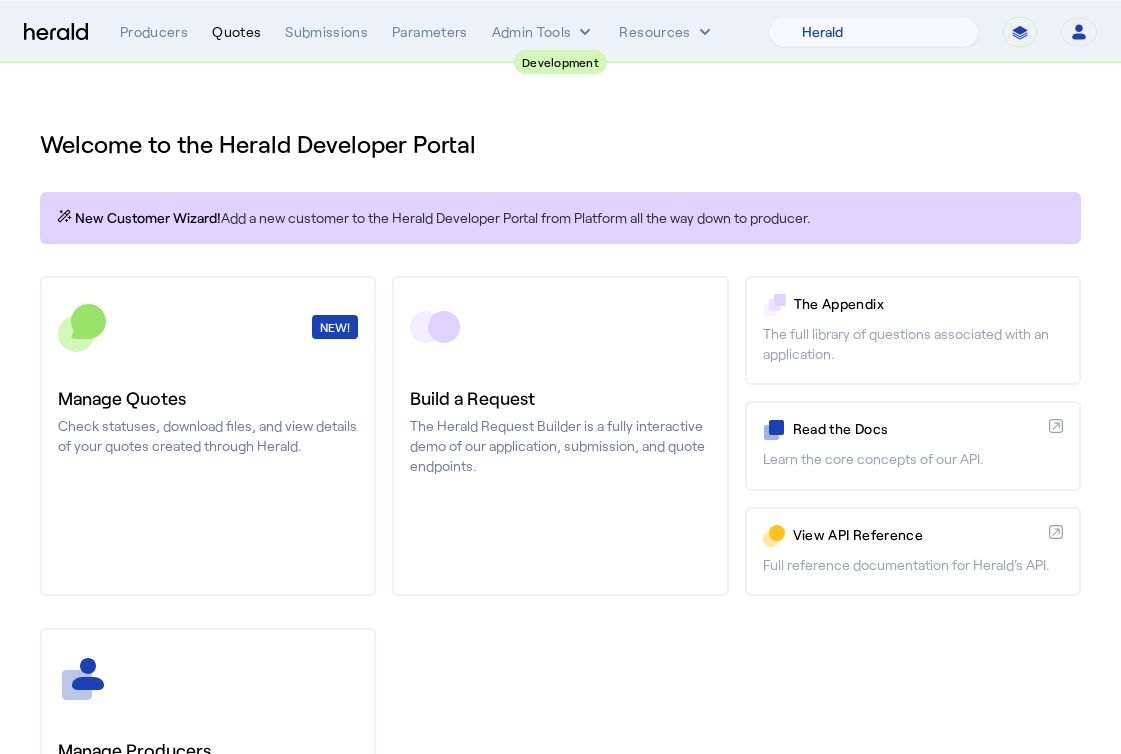 click on "Quotes" at bounding box center [236, 32] 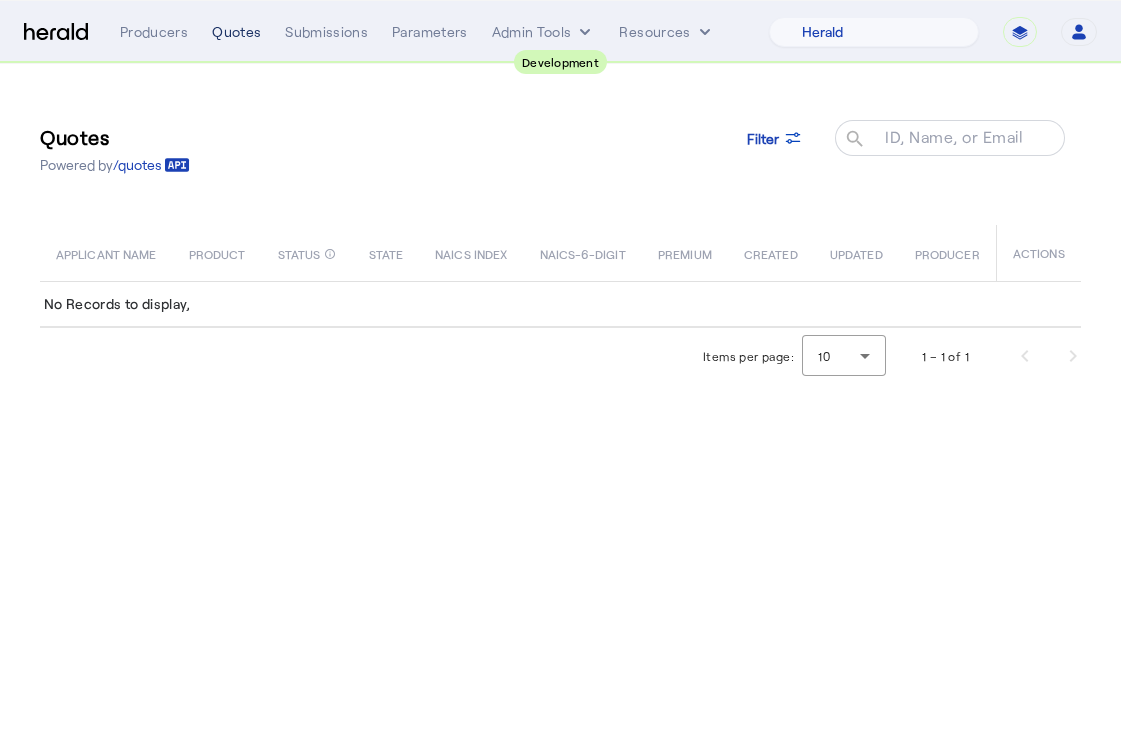 click on "Quotes" at bounding box center [236, 32] 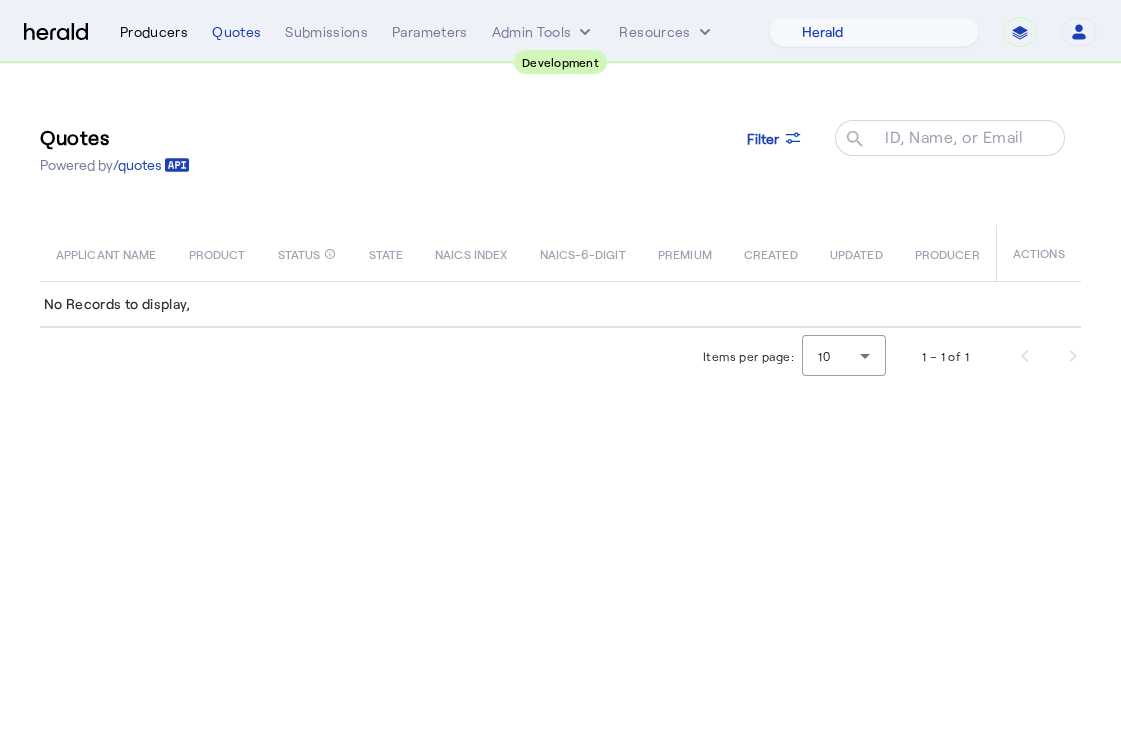 click on "Producers" at bounding box center (154, 32) 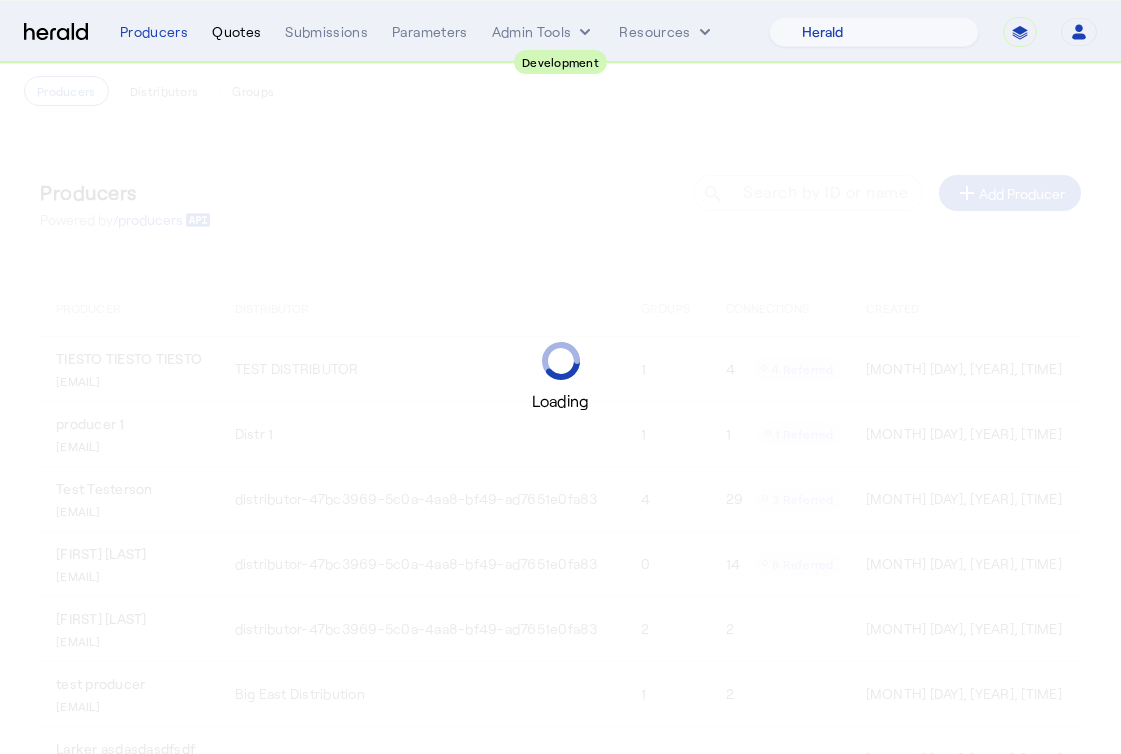 click on "Quotes" at bounding box center [236, 32] 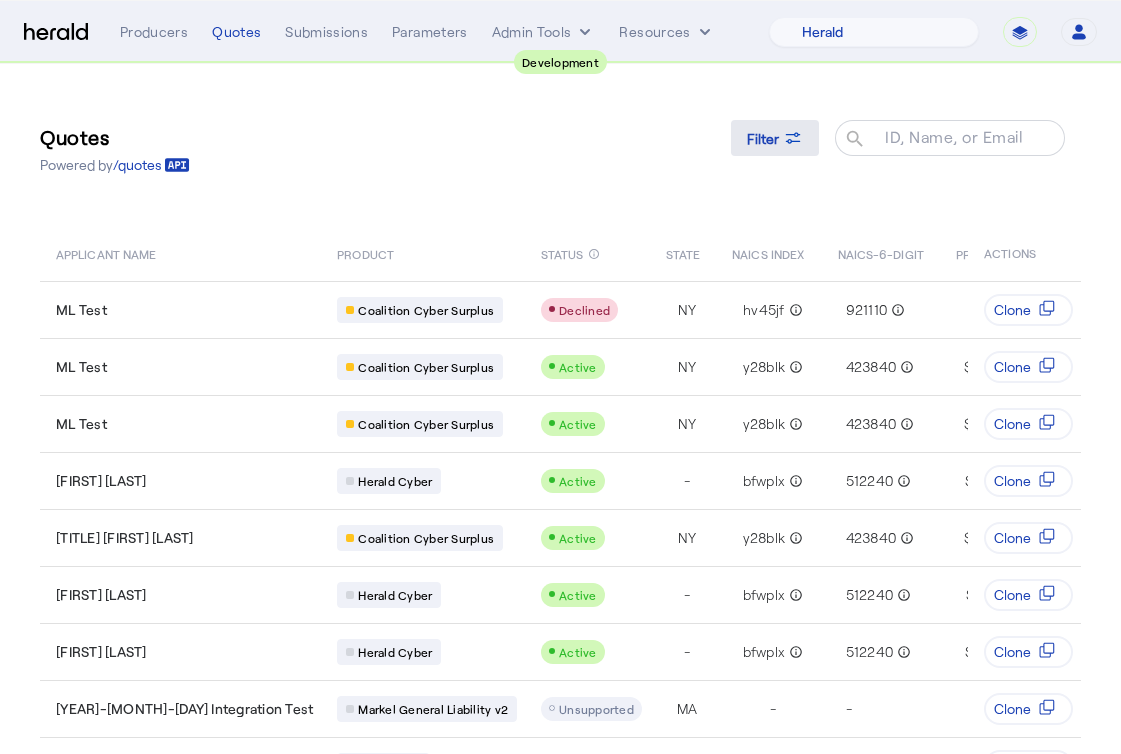 click on "Filter" at bounding box center (763, 138) 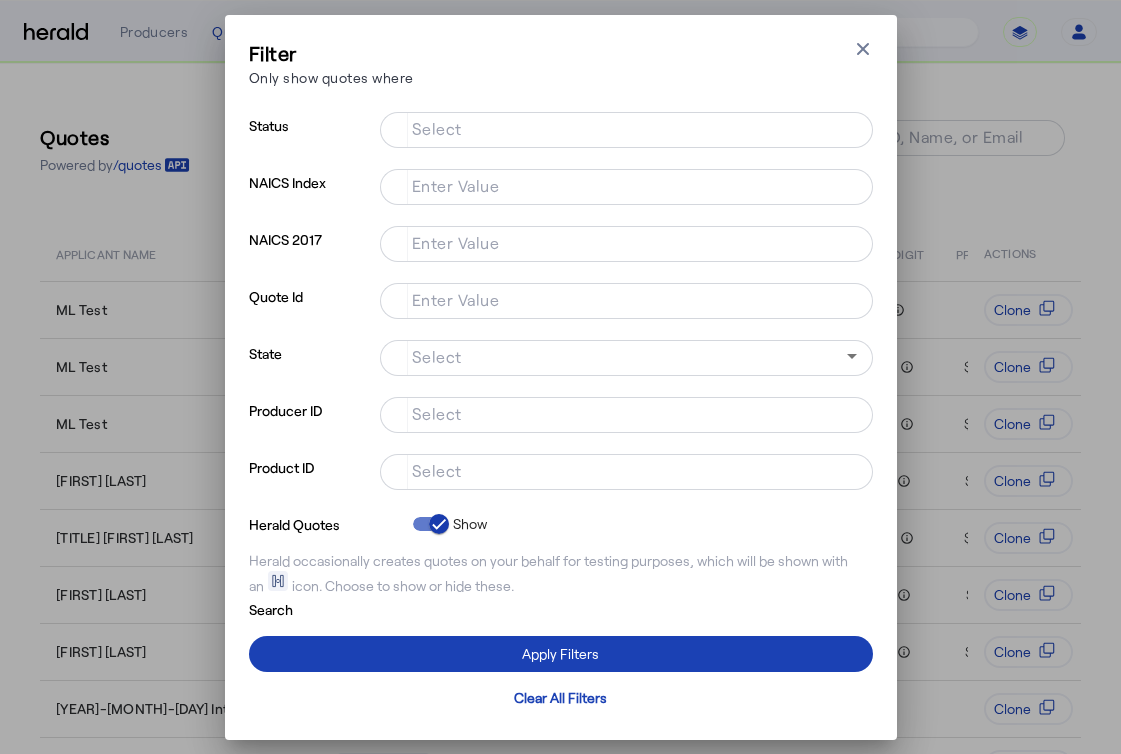 click on "Select" at bounding box center [622, 470] 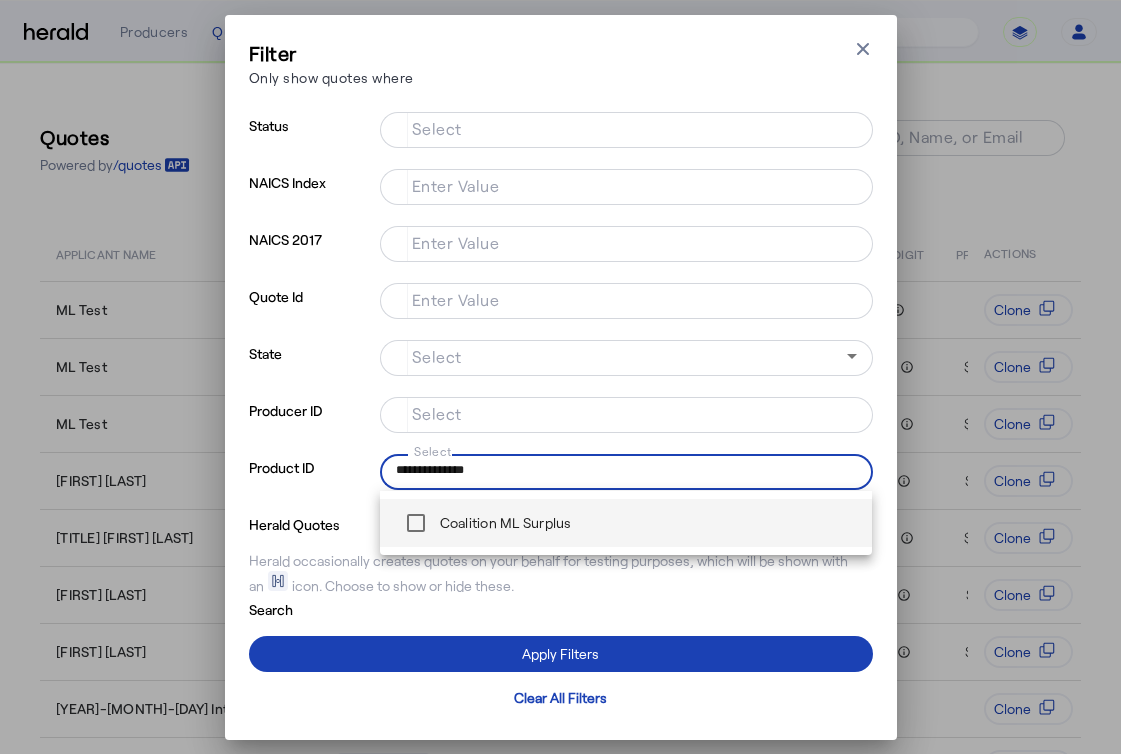 type on "**********" 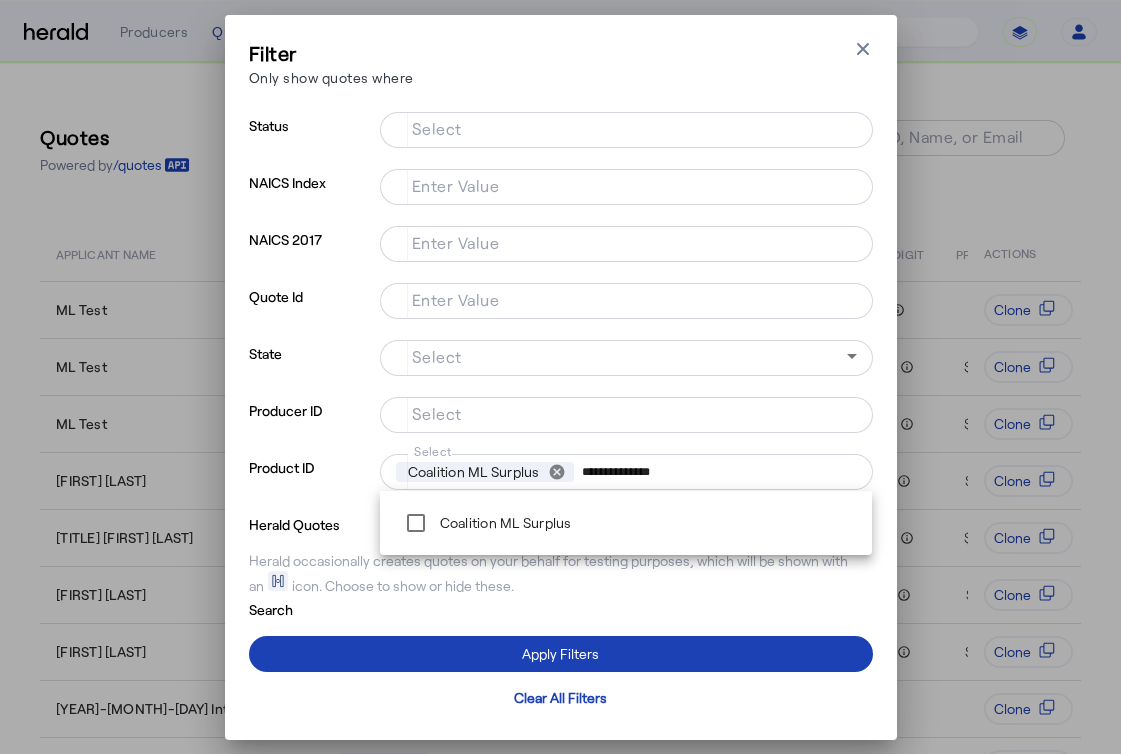 click on "Select" at bounding box center [622, 128] 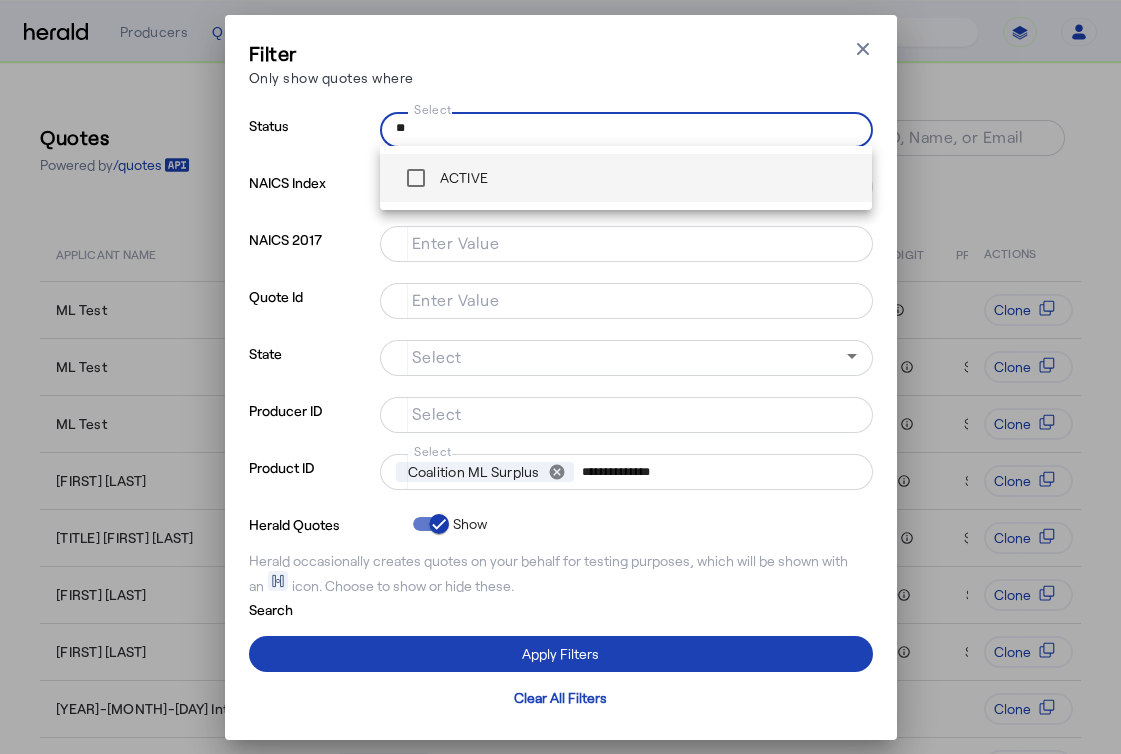 type on "**" 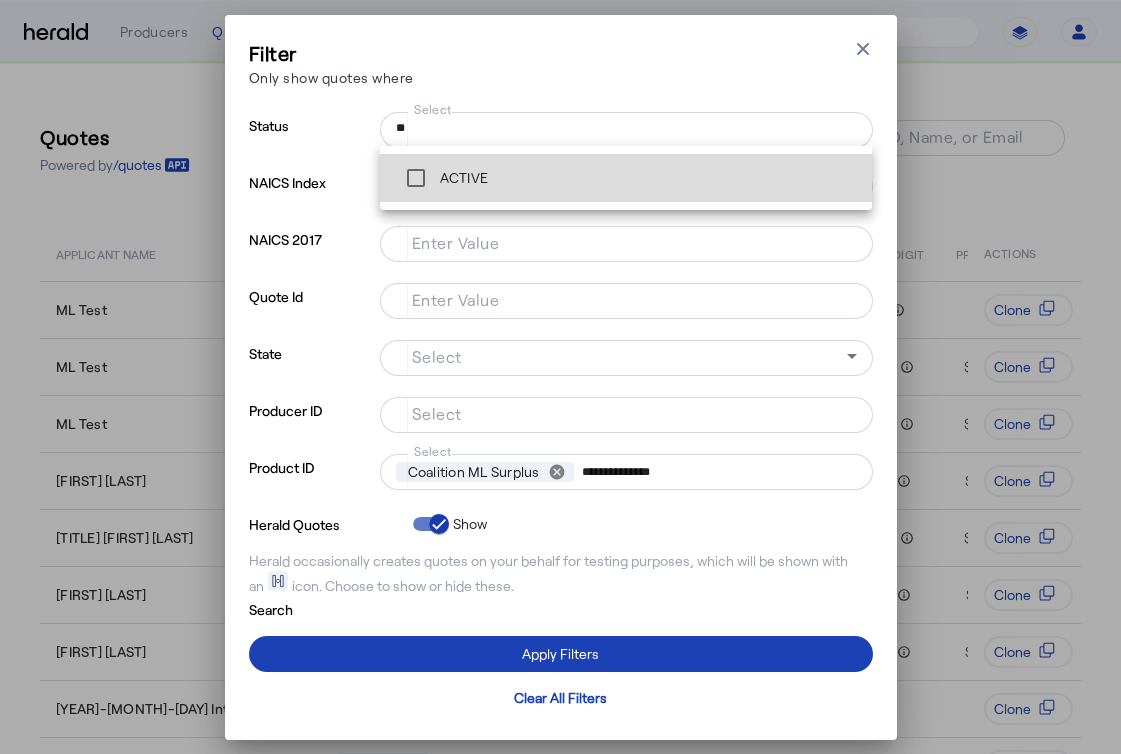 click on "ACTIVE" at bounding box center [626, 178] 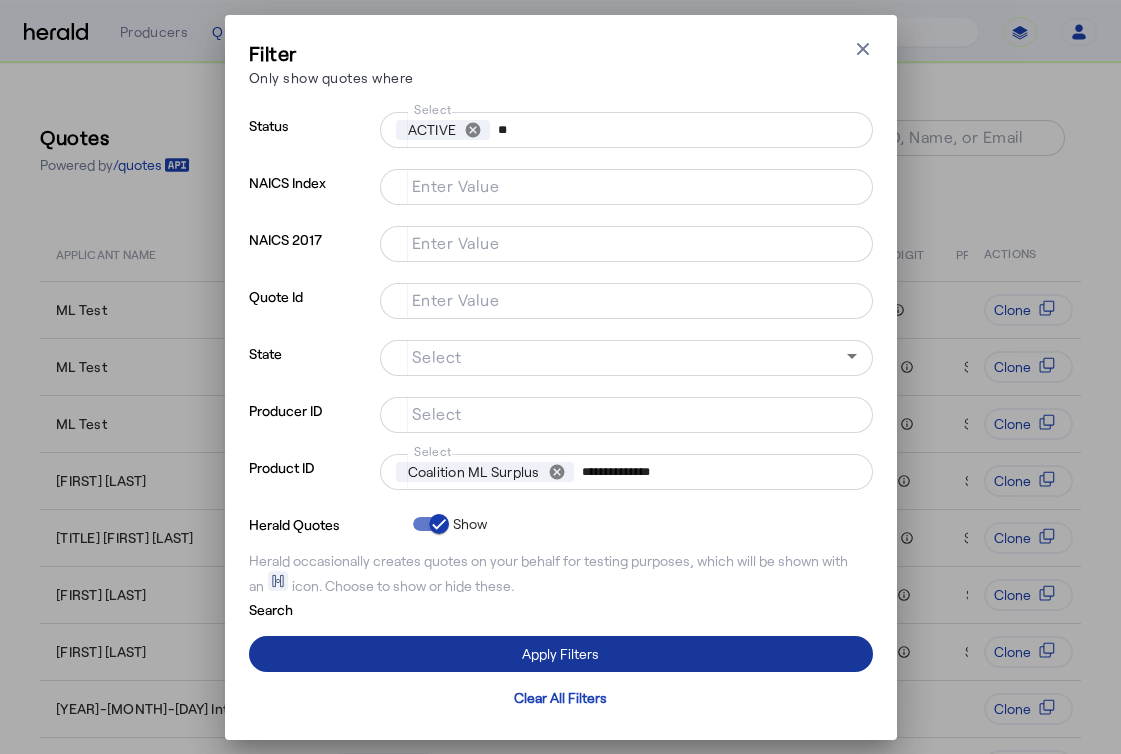 click at bounding box center [561, 654] 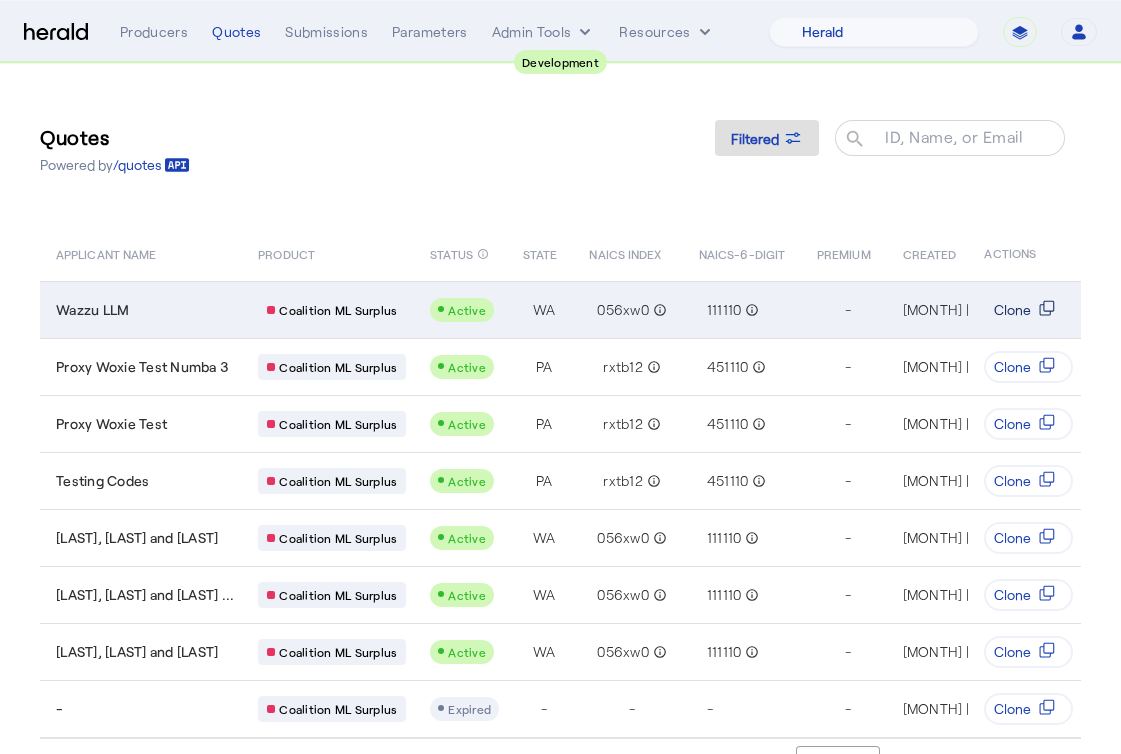 click on "Clone" at bounding box center [1012, 310] 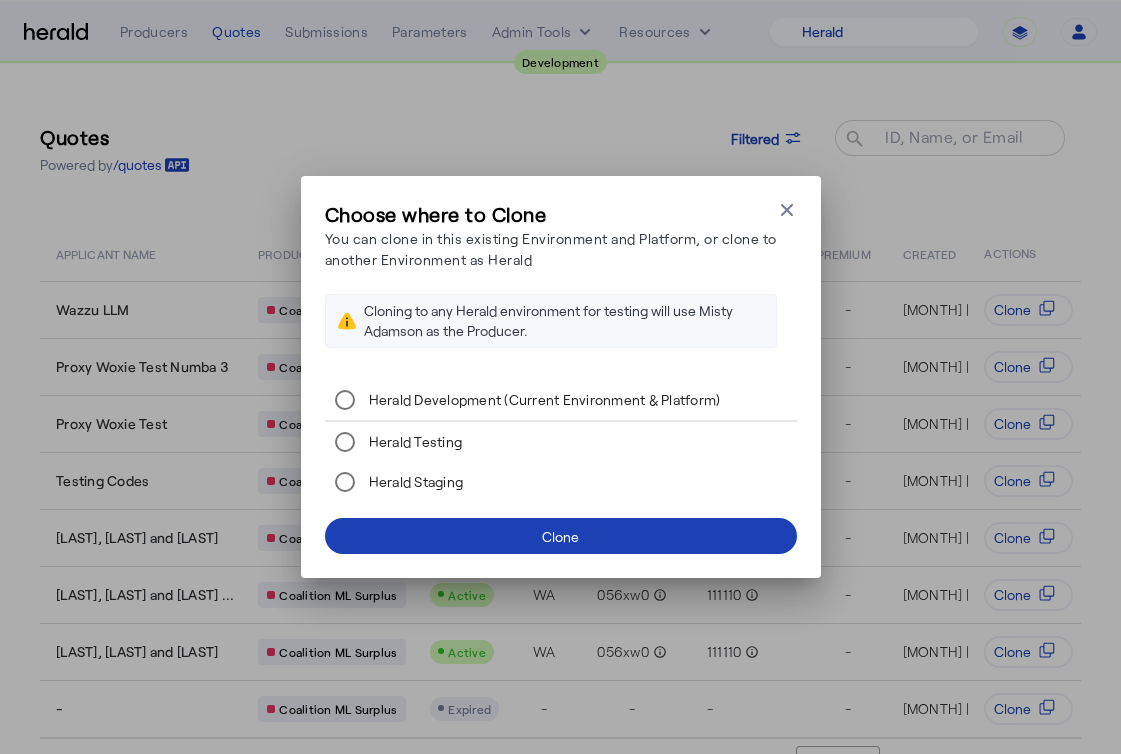 click on "Choose where to Clone  You can clone in this existing Environment and Platform, or clone to another Environment as Herald
Cloning to any Herald environment for testing will use Misty Adamson as the Producer.
Close modal  Herald Development (Current Environment & Platform) Herald Testing  Herald Staging   Clone" at bounding box center (561, 377) 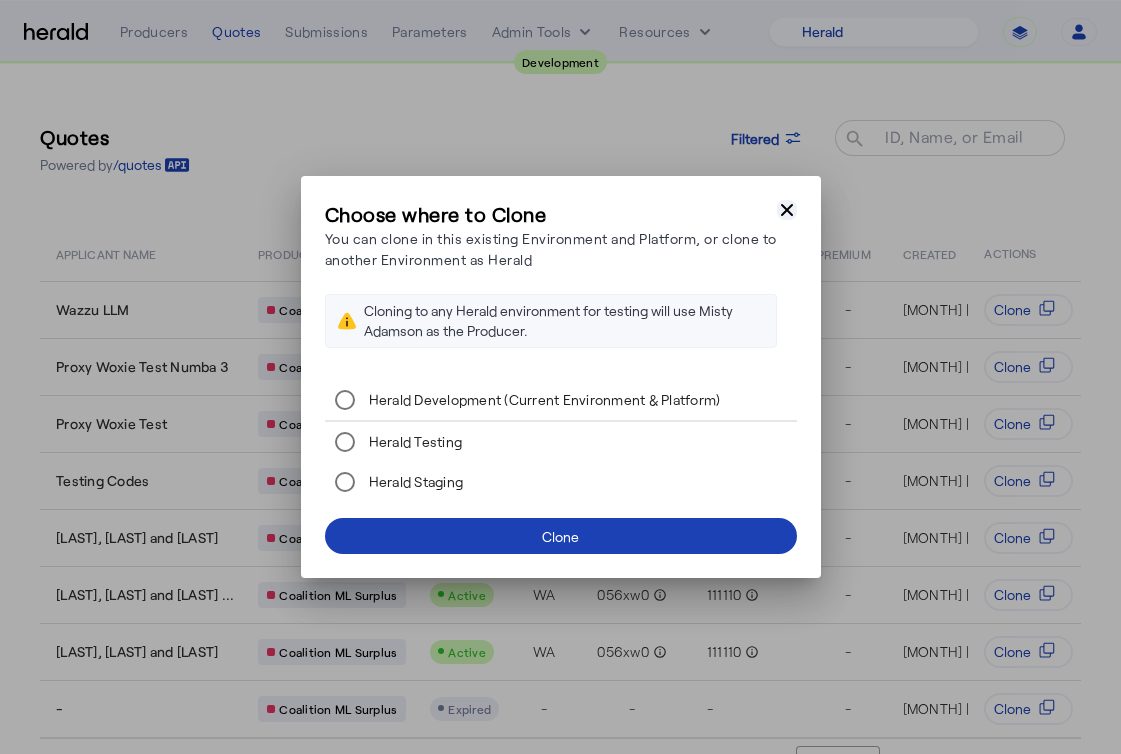 click 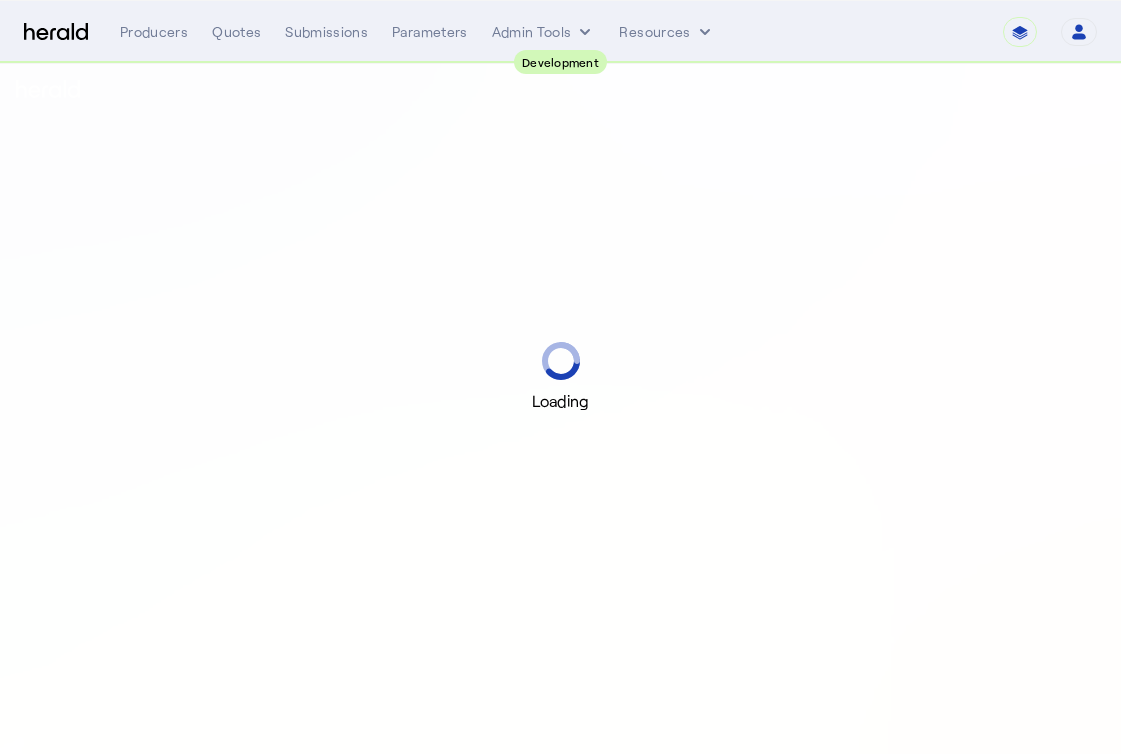 scroll, scrollTop: 0, scrollLeft: 0, axis: both 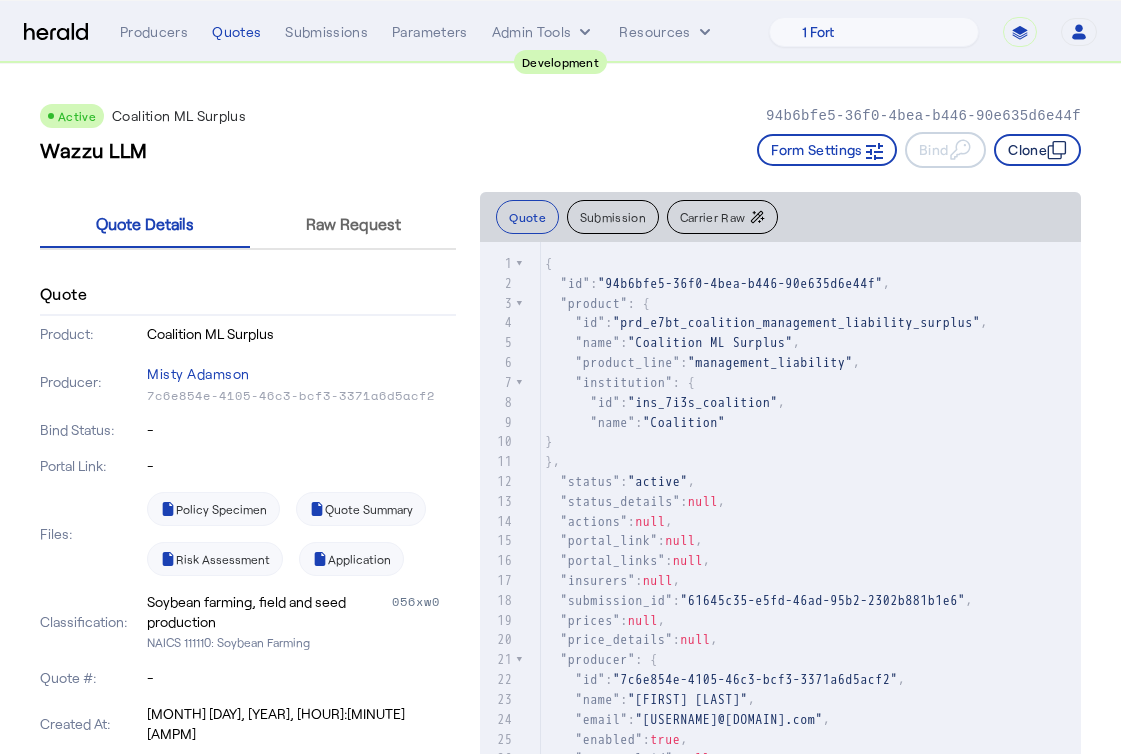 click on "Clone" 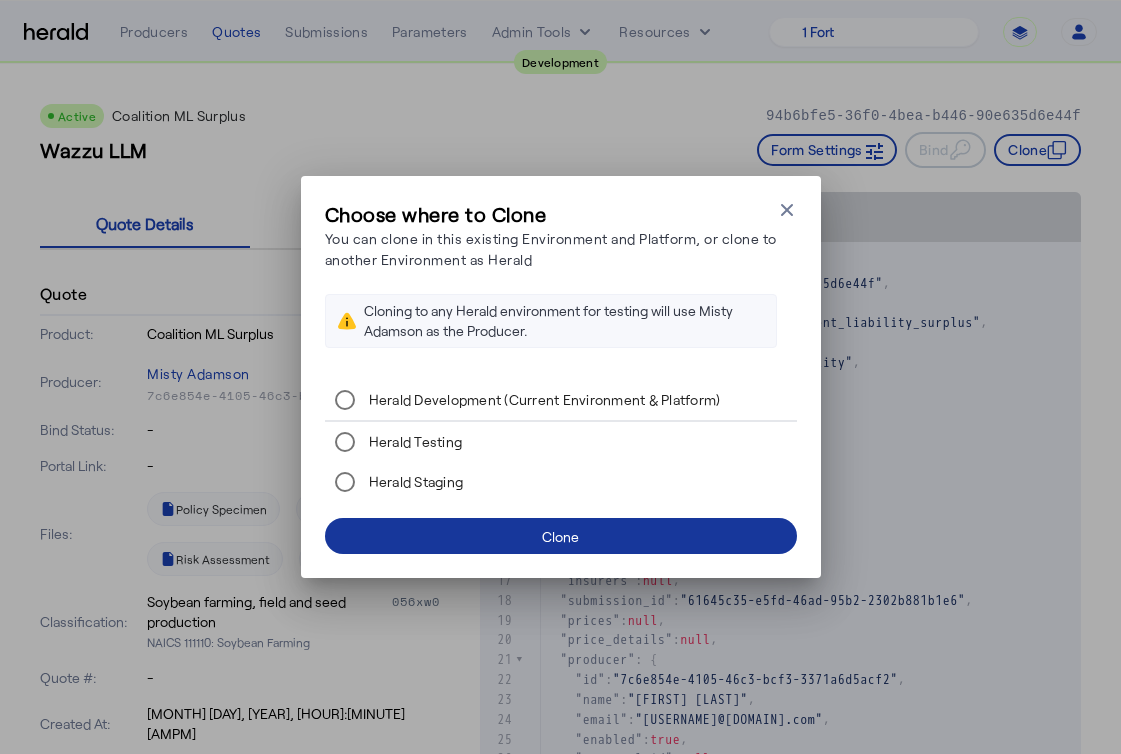 click at bounding box center (561, 536) 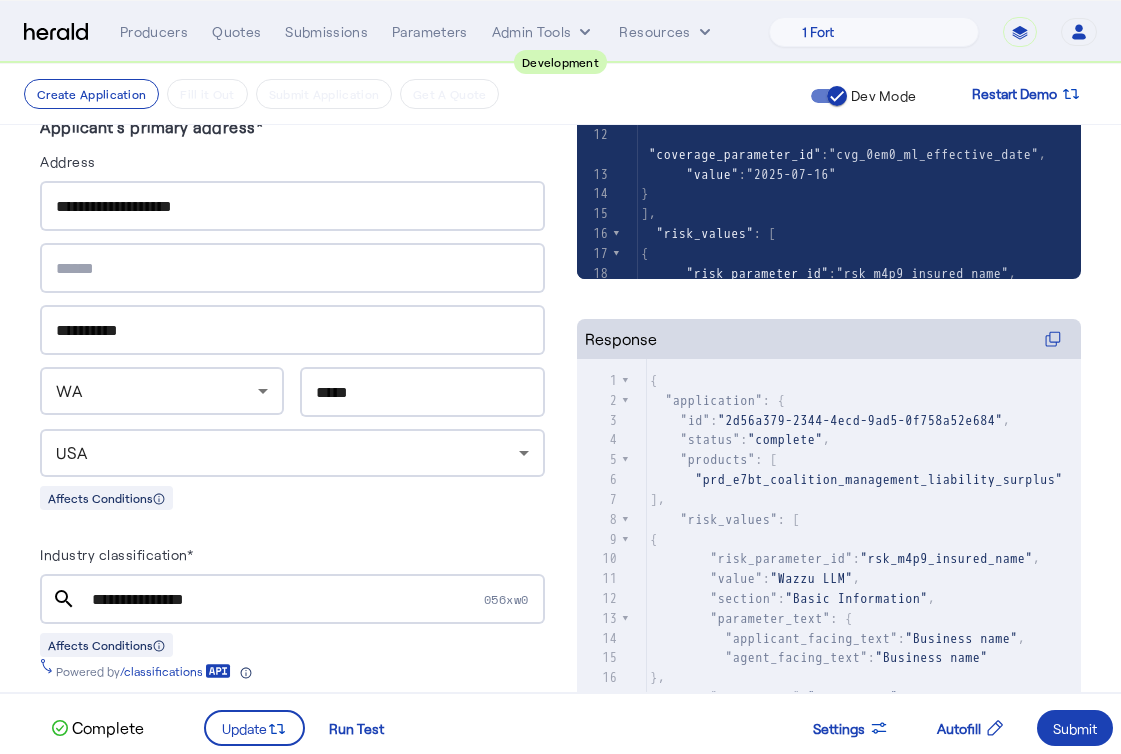 scroll, scrollTop: 0, scrollLeft: 0, axis: both 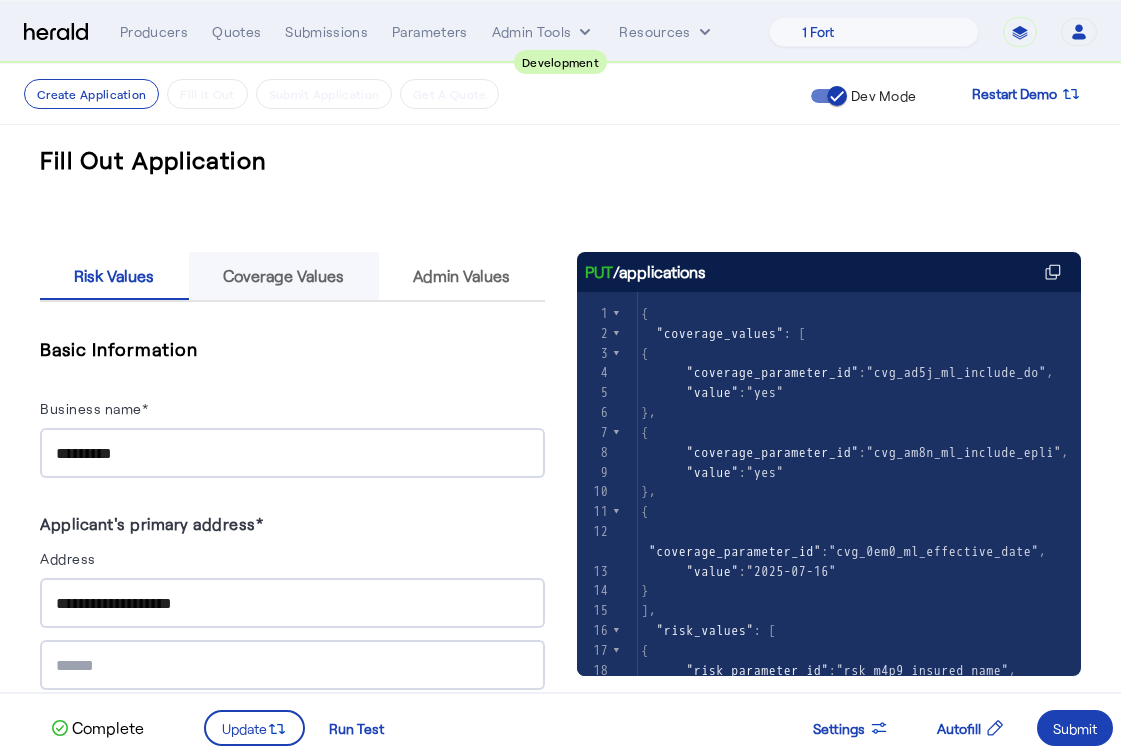 click on "Coverage Values" at bounding box center (283, 276) 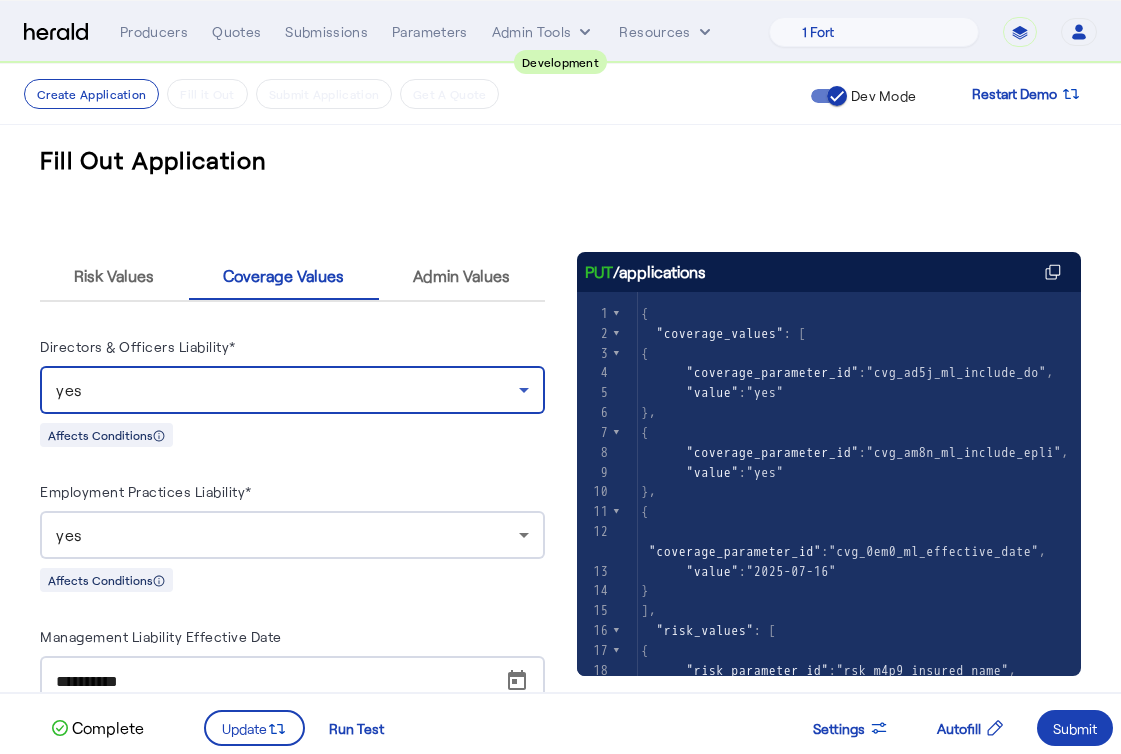 click on "yes" at bounding box center (287, 390) 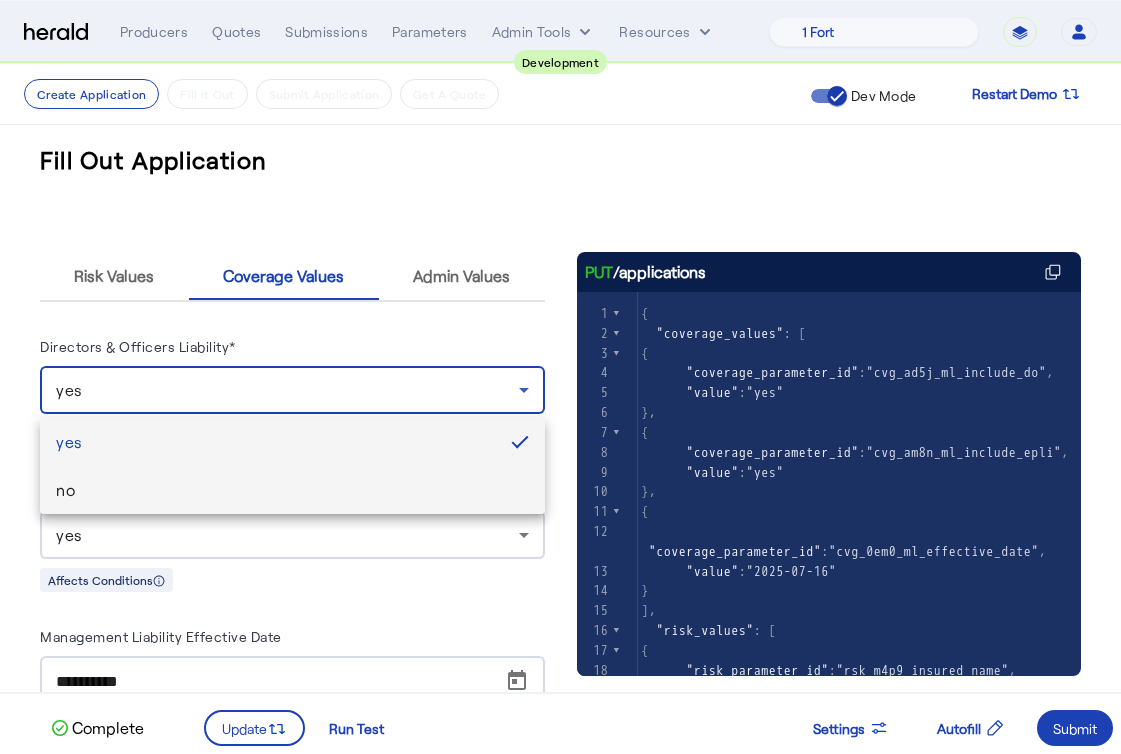 click on "no" at bounding box center (292, 490) 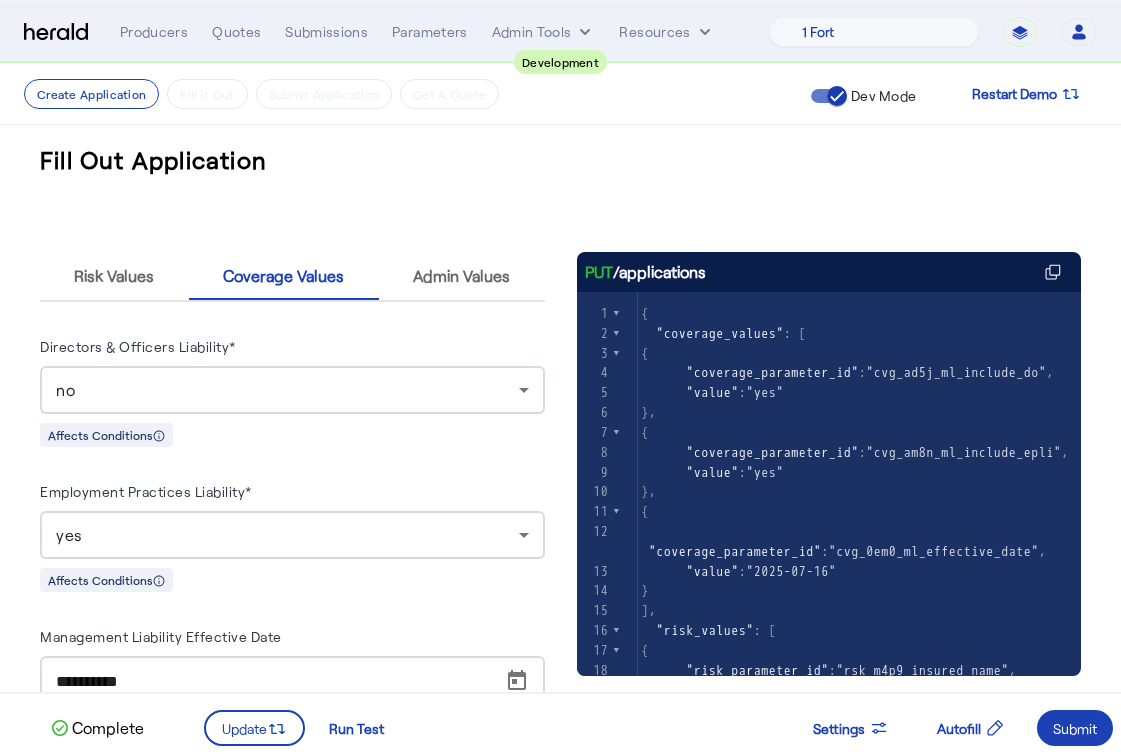 click on "Employment Practices Liability*" at bounding box center [146, 495] 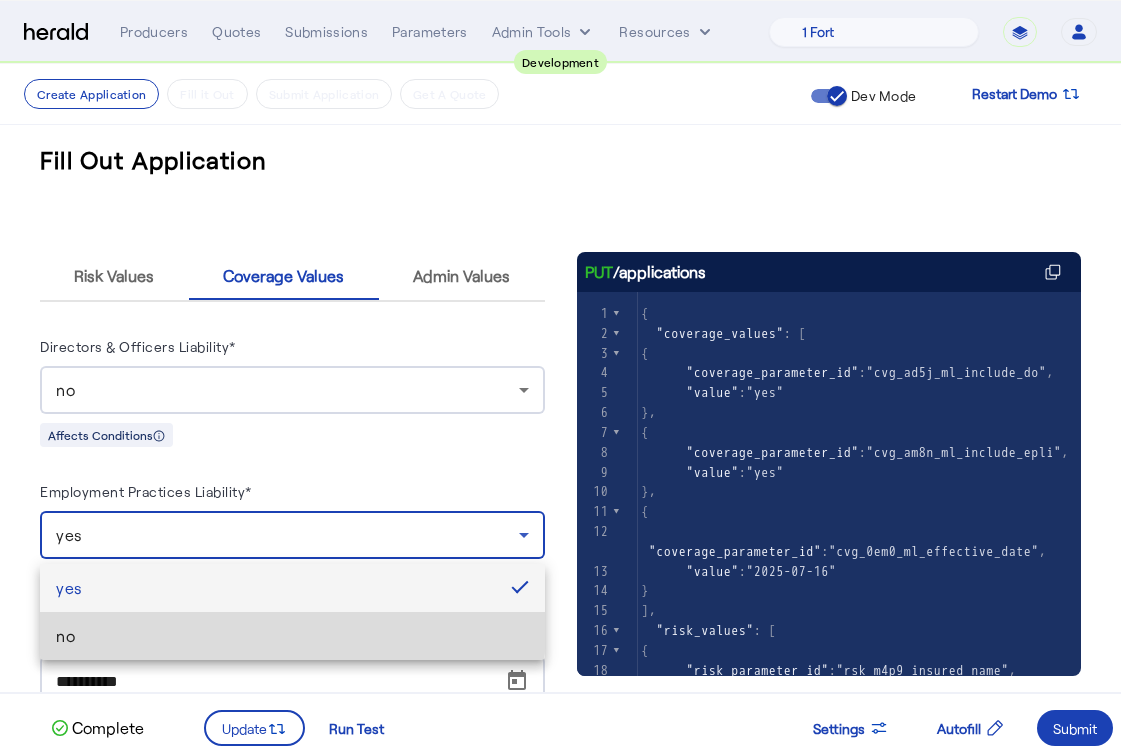 click on "no" at bounding box center [292, 636] 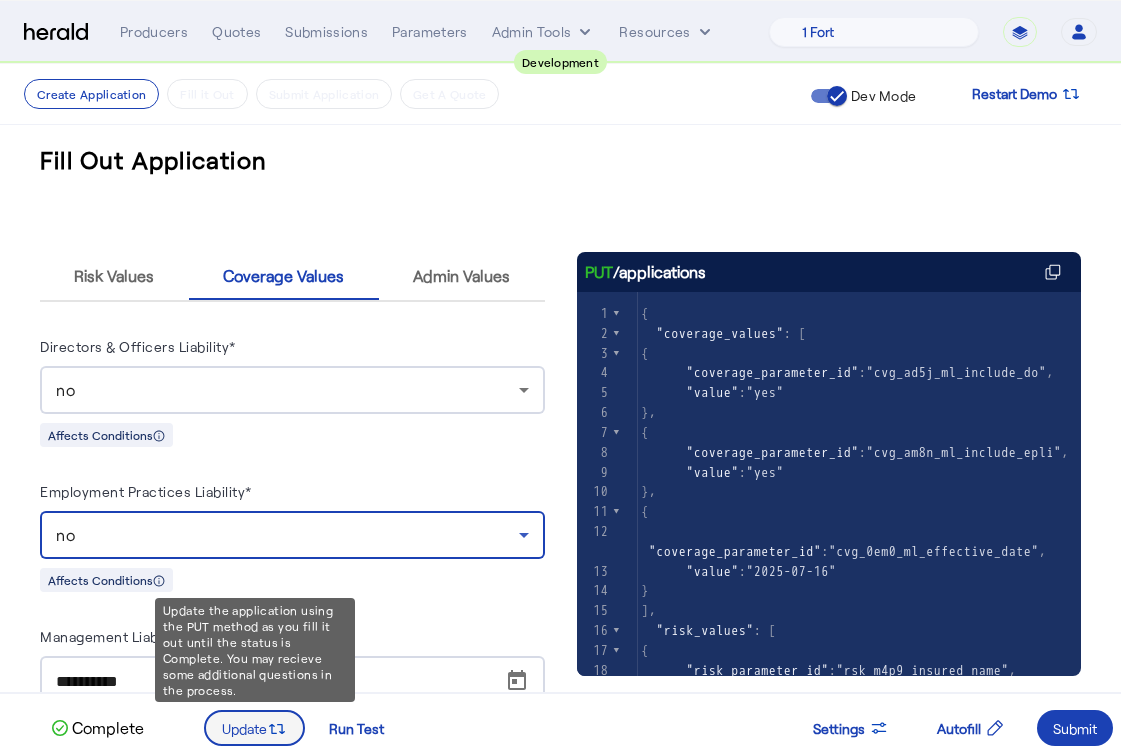 click at bounding box center (254, 728) 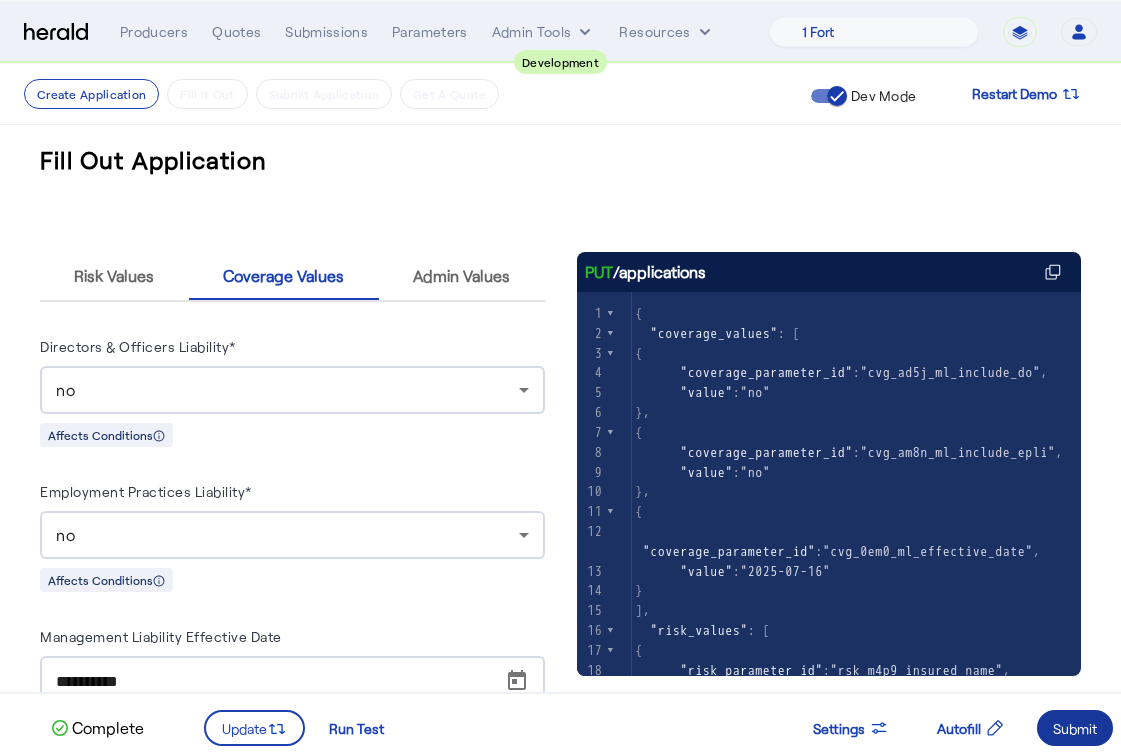 click on "Submit" at bounding box center (1075, 728) 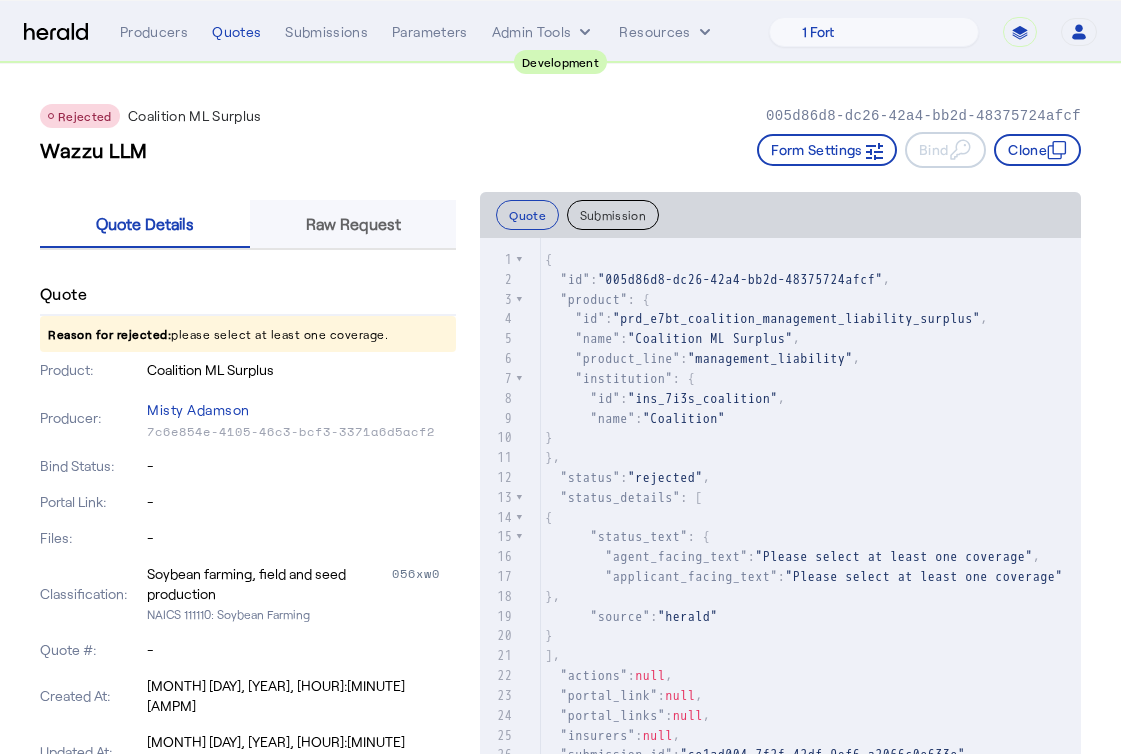 click on "Raw Request" at bounding box center (353, 224) 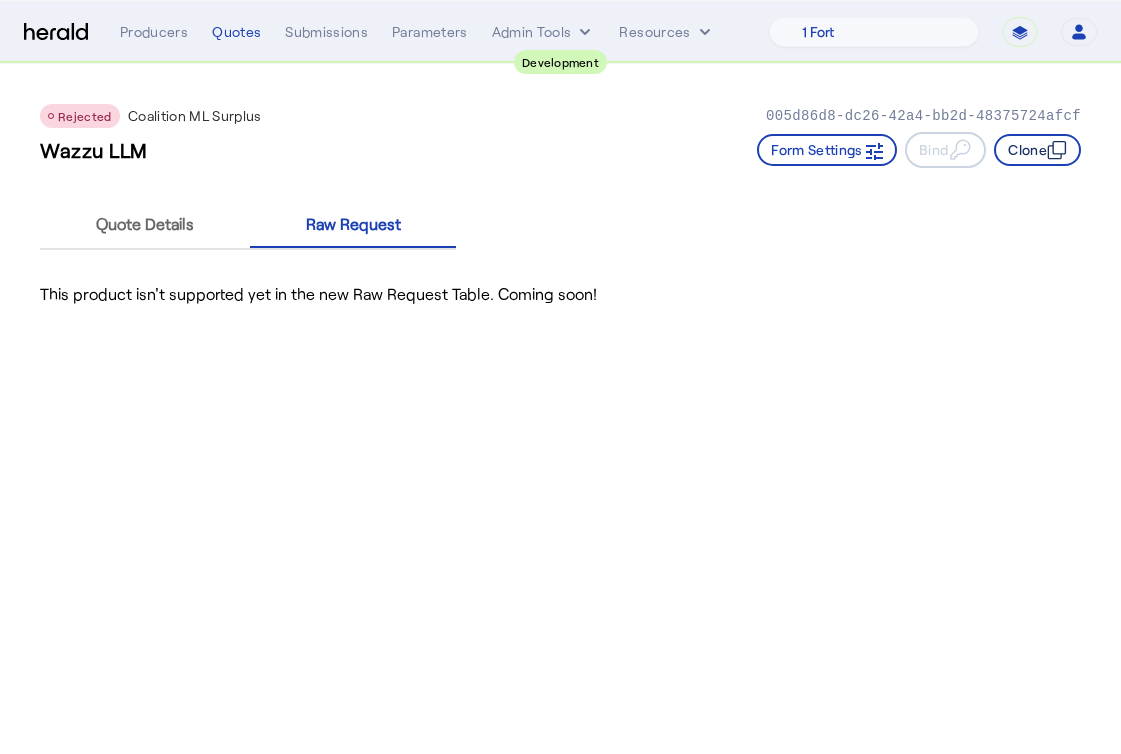 click on "Clone" 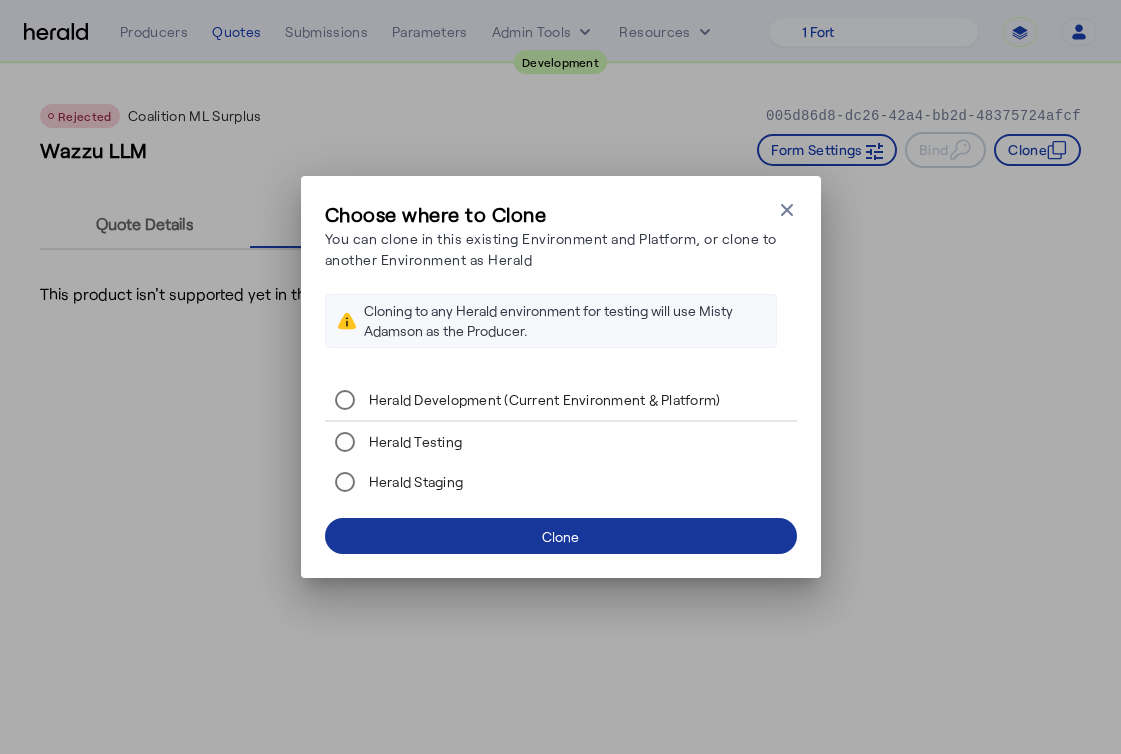 click at bounding box center (561, 536) 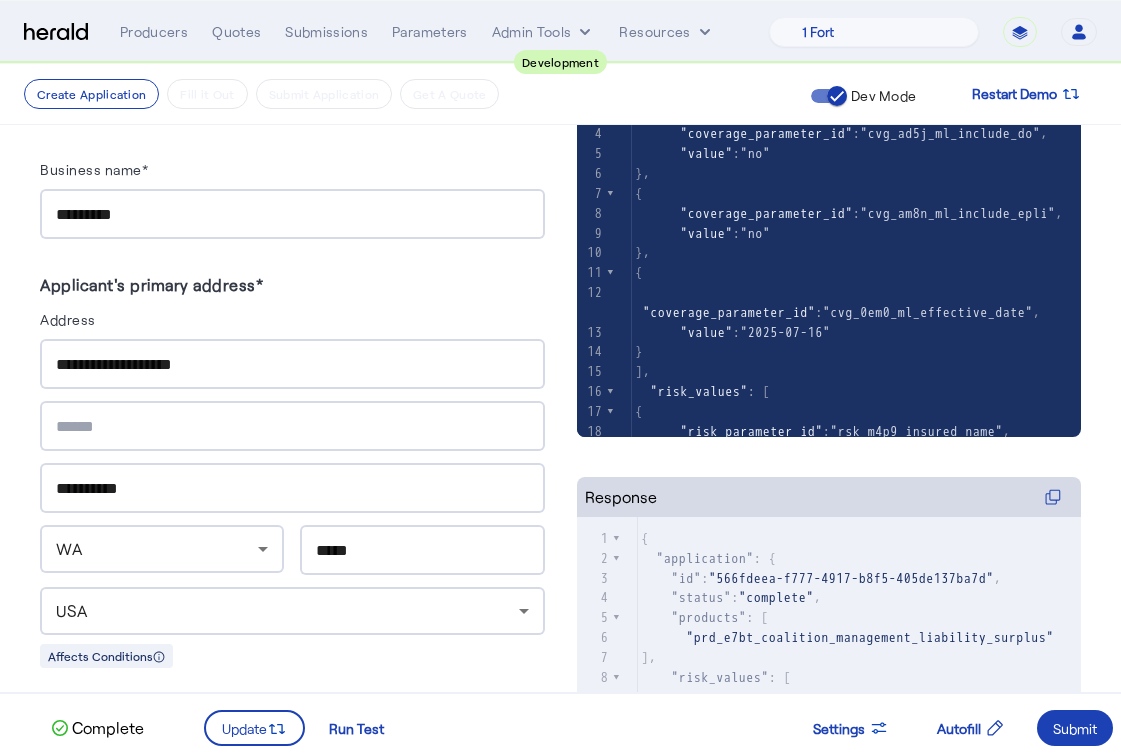 scroll, scrollTop: 0, scrollLeft: 0, axis: both 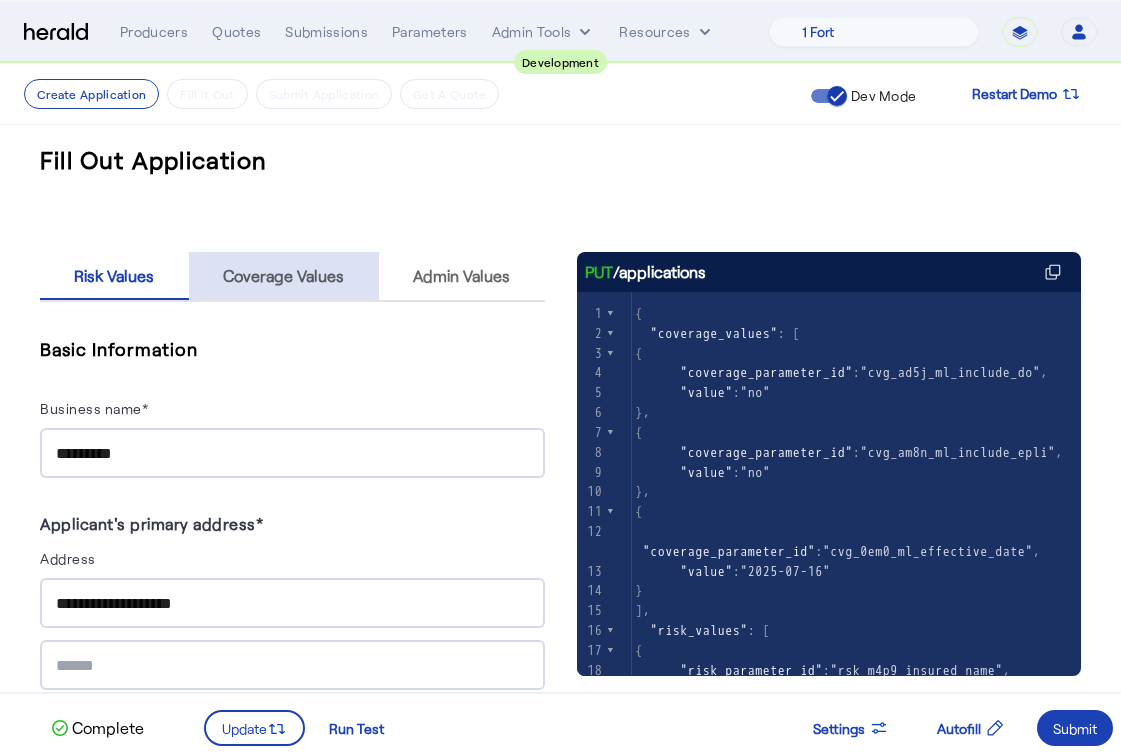 click on "Coverage Values" at bounding box center (283, 276) 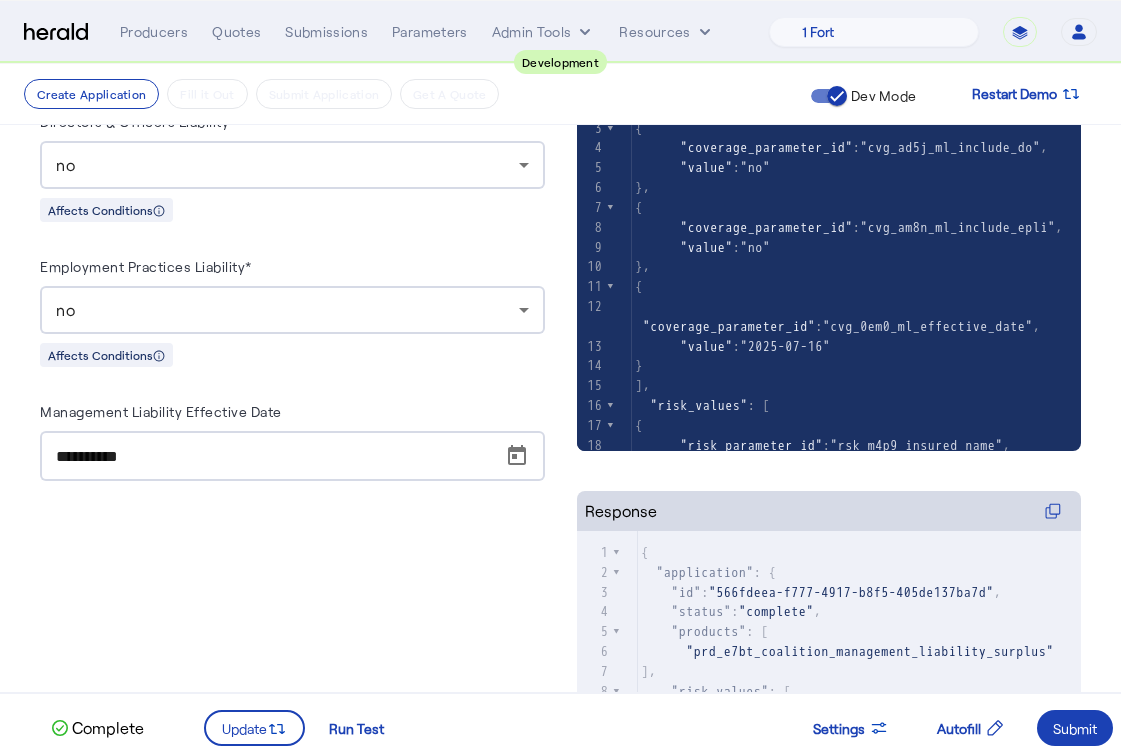 scroll, scrollTop: 295, scrollLeft: 0, axis: vertical 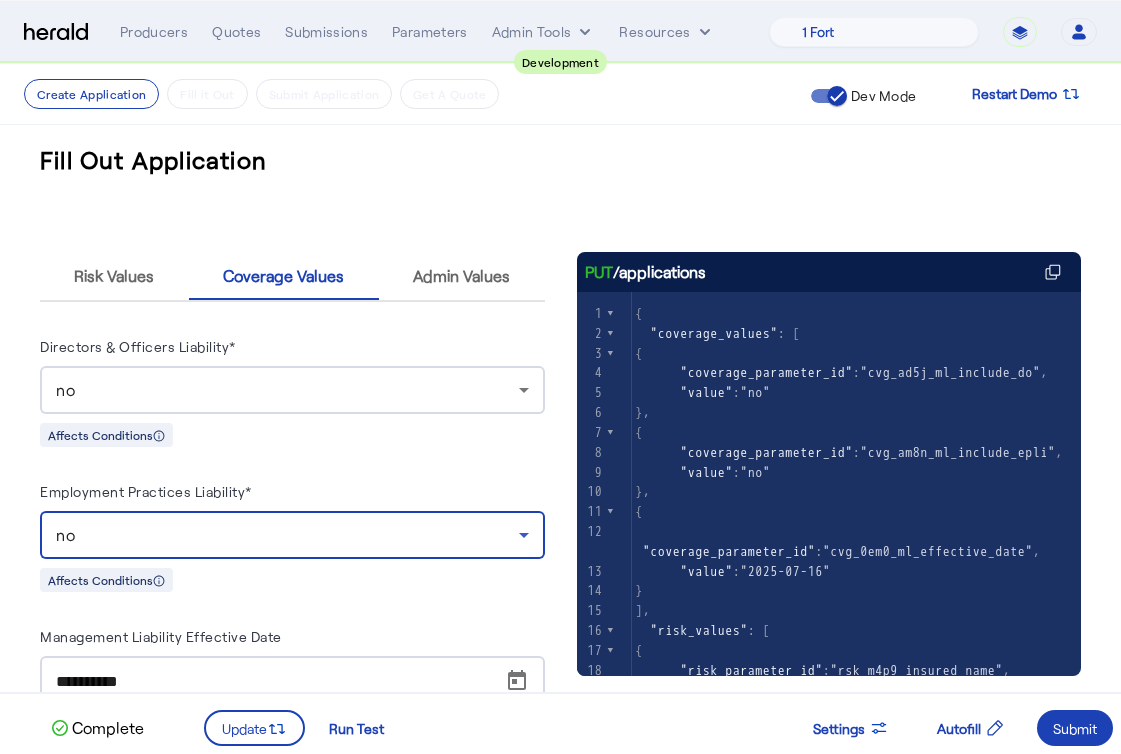click on "no" at bounding box center (287, 535) 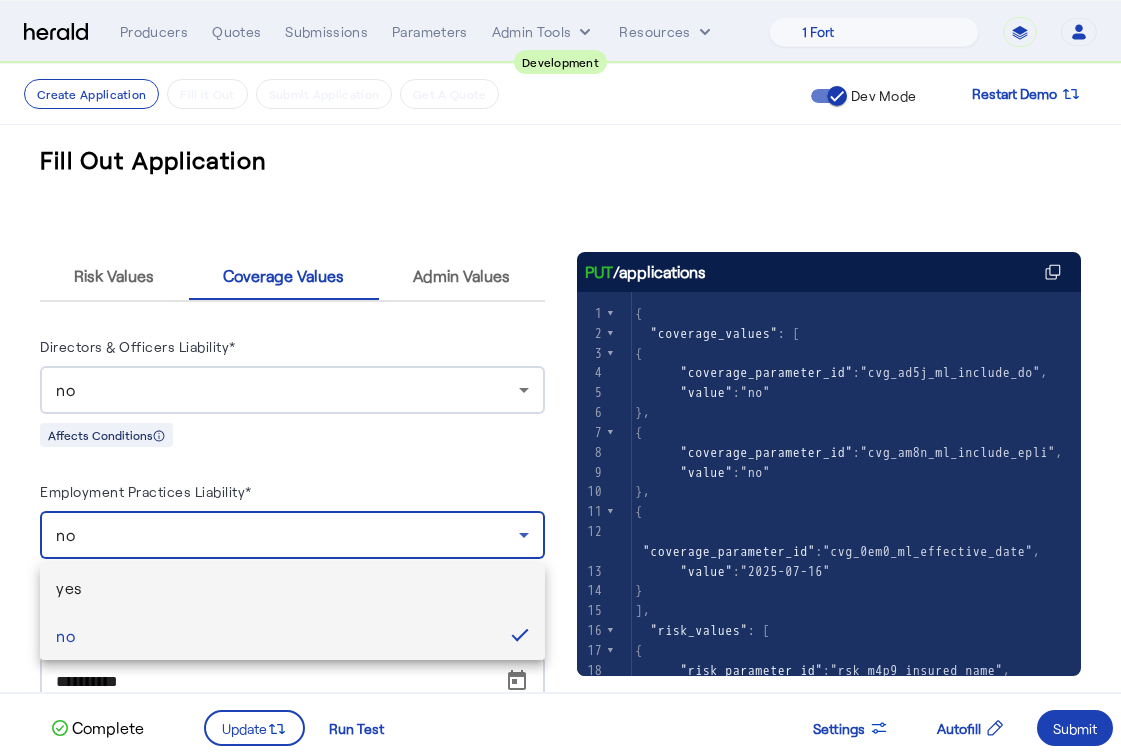 click on "yes" at bounding box center [292, 588] 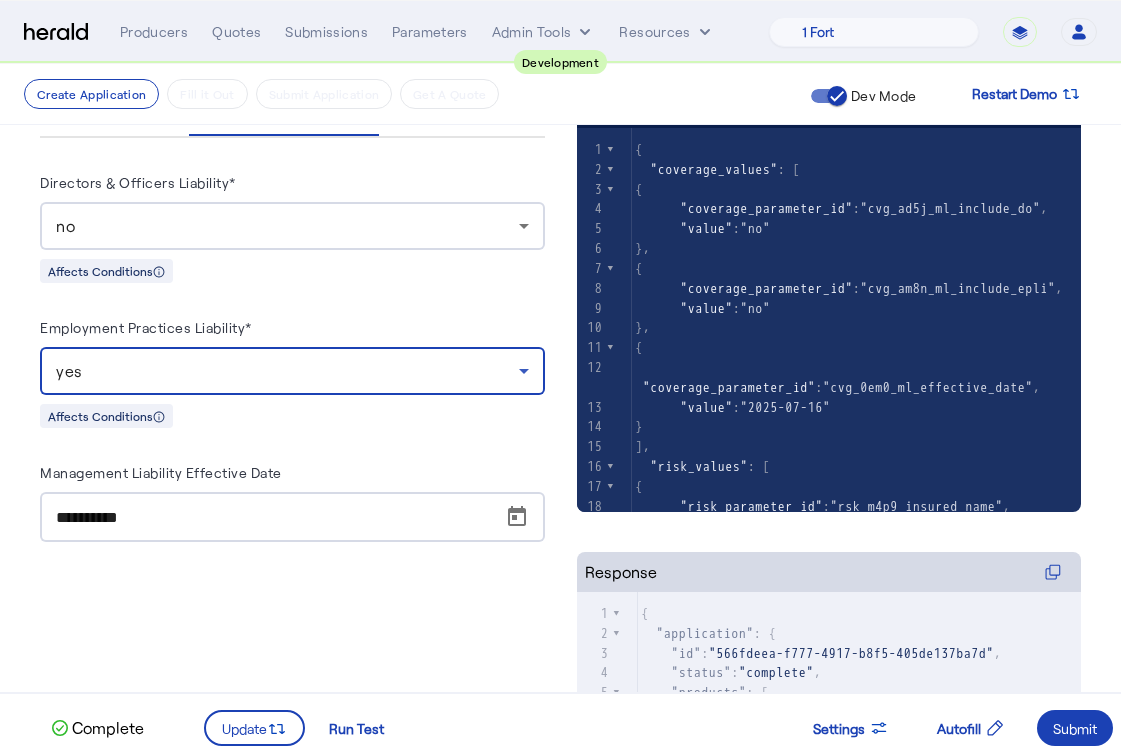 scroll, scrollTop: 0, scrollLeft: 0, axis: both 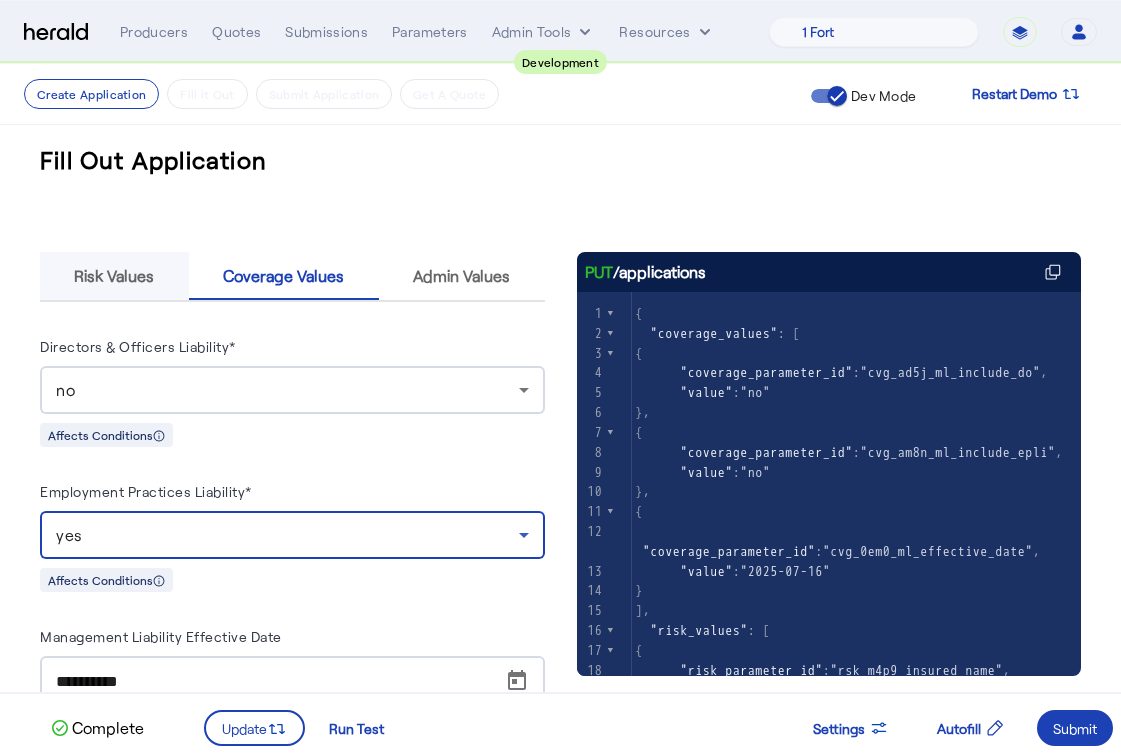 click on "Risk Values" at bounding box center (114, 276) 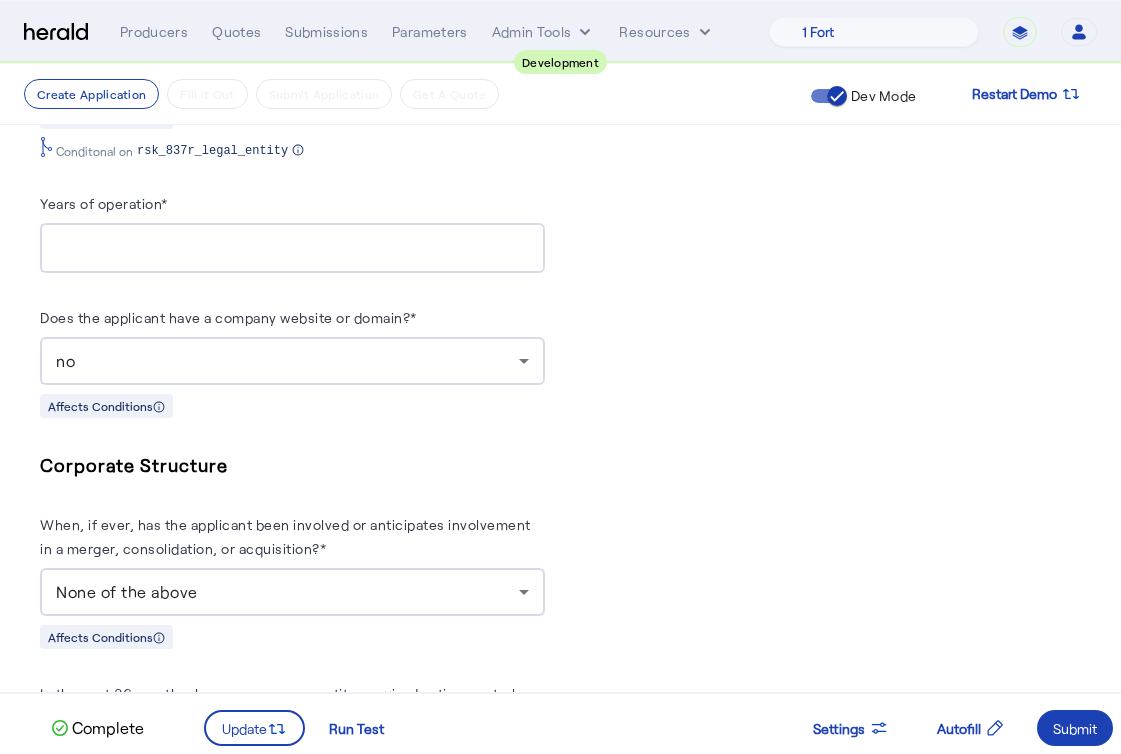 scroll, scrollTop: 1253, scrollLeft: 0, axis: vertical 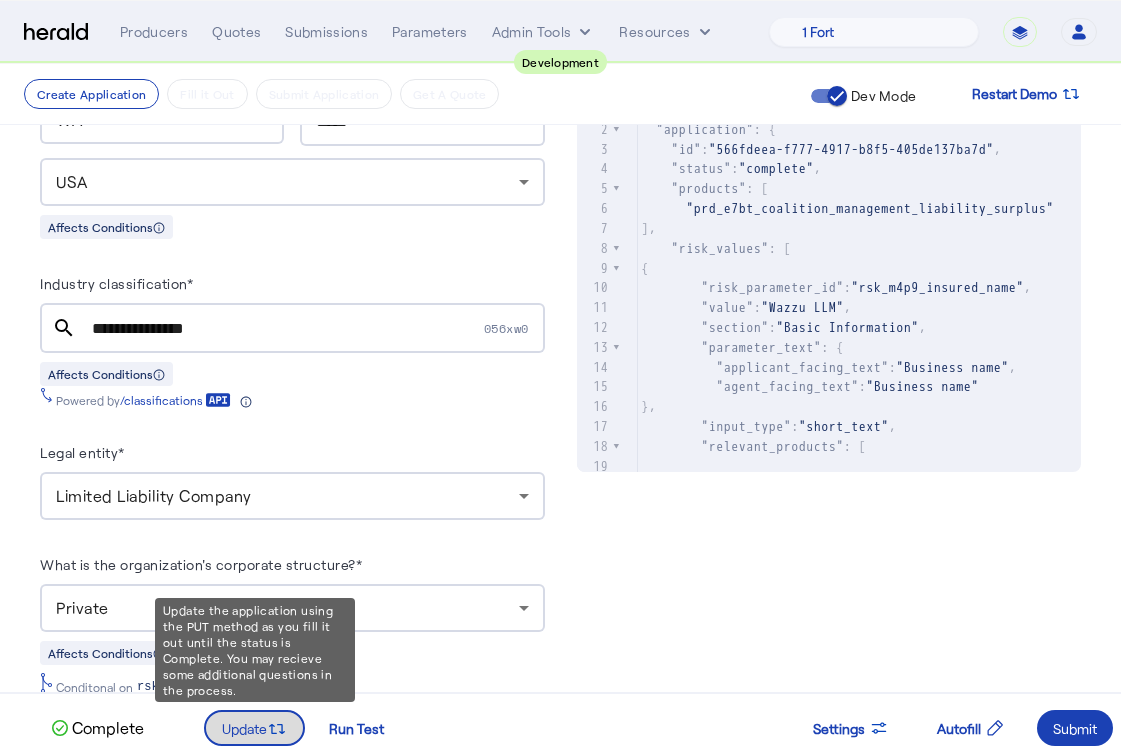 click 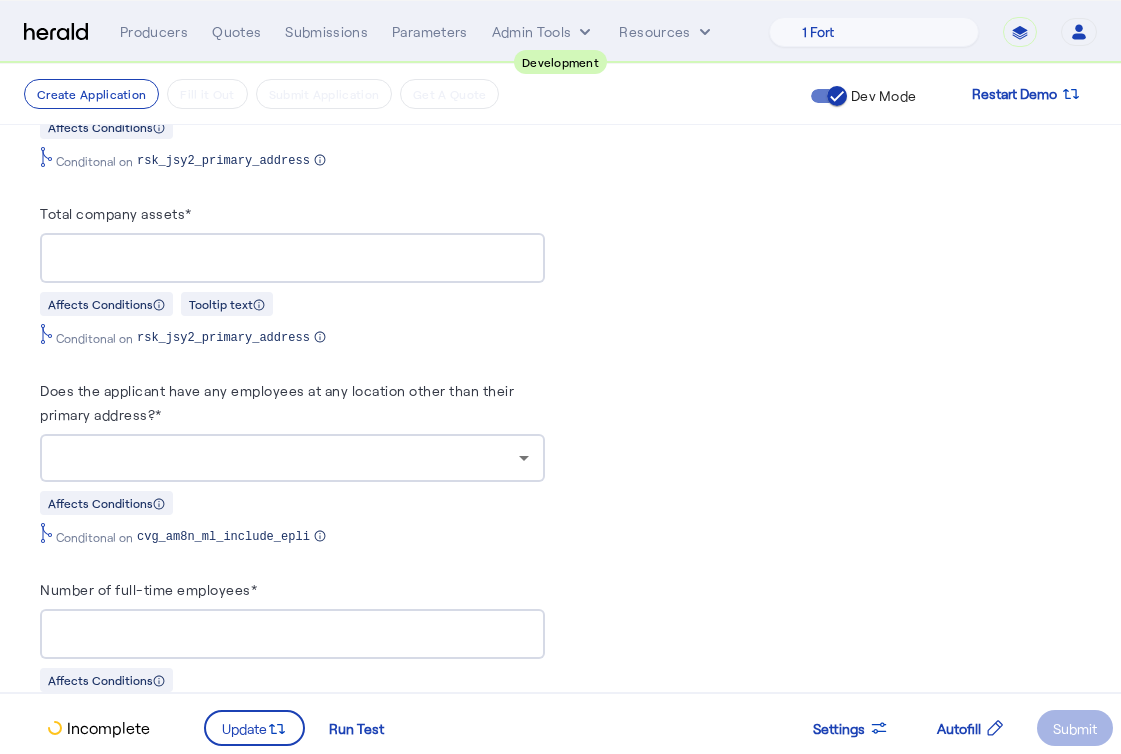 scroll, scrollTop: 1171, scrollLeft: 0, axis: vertical 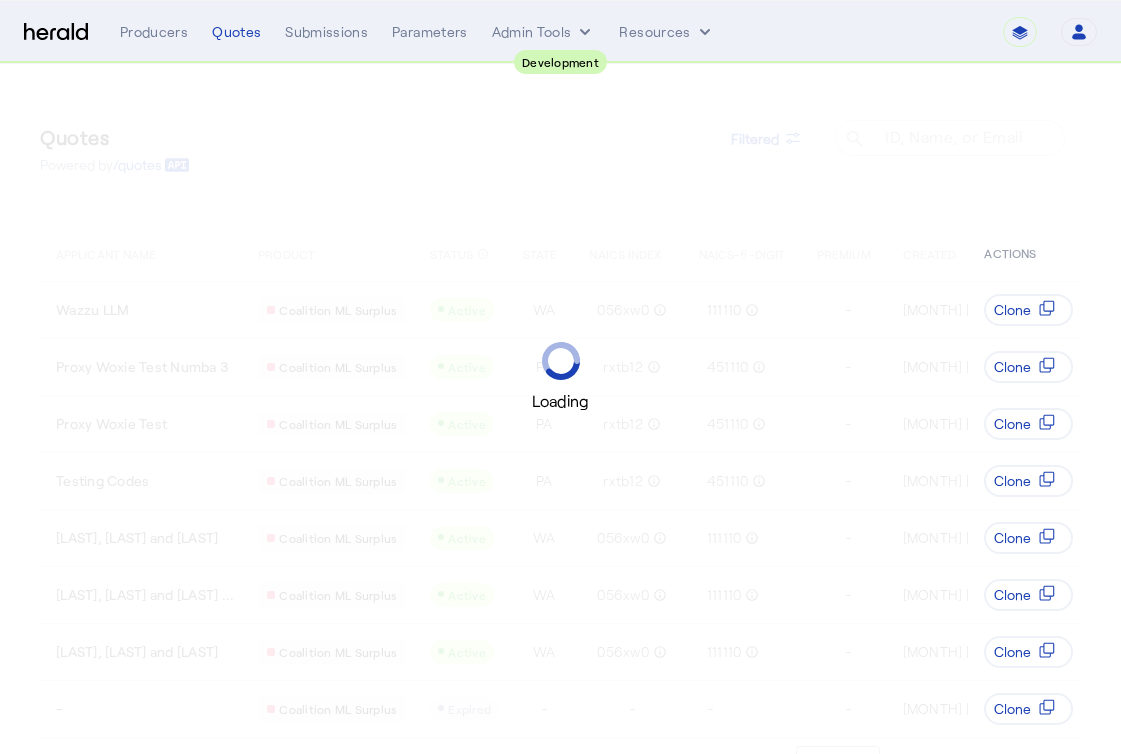 select on "pfm_2v8p_herald_api" 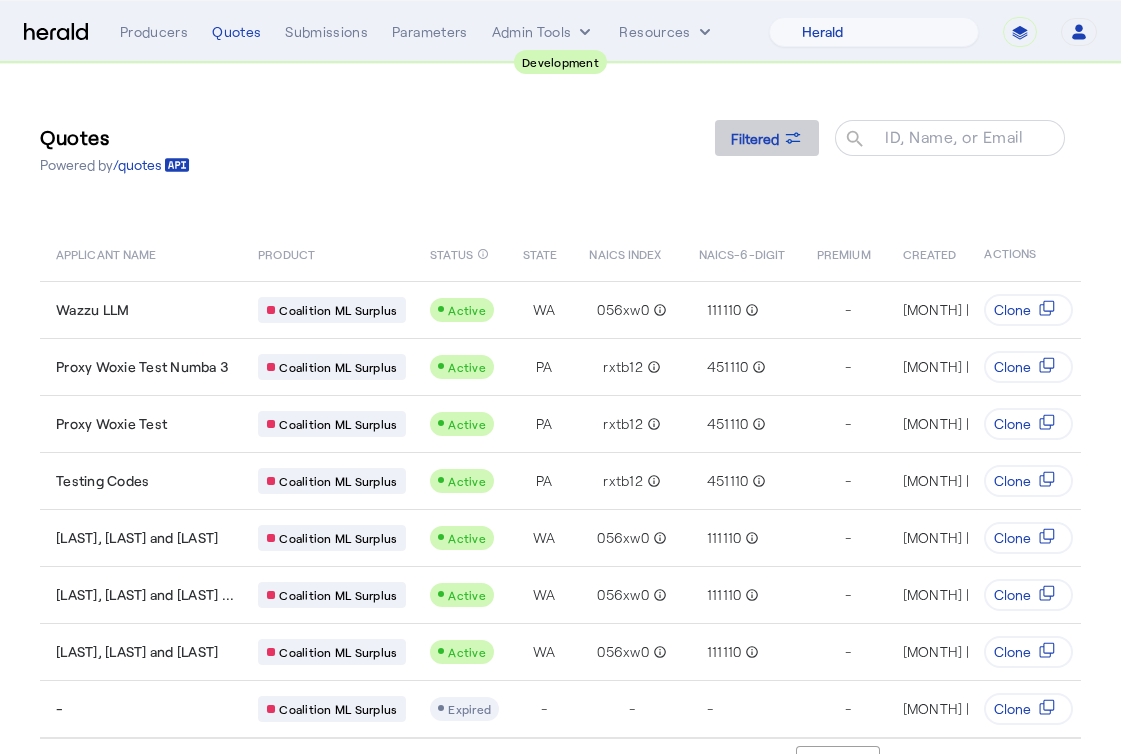 click on "Filtered" at bounding box center [755, 138] 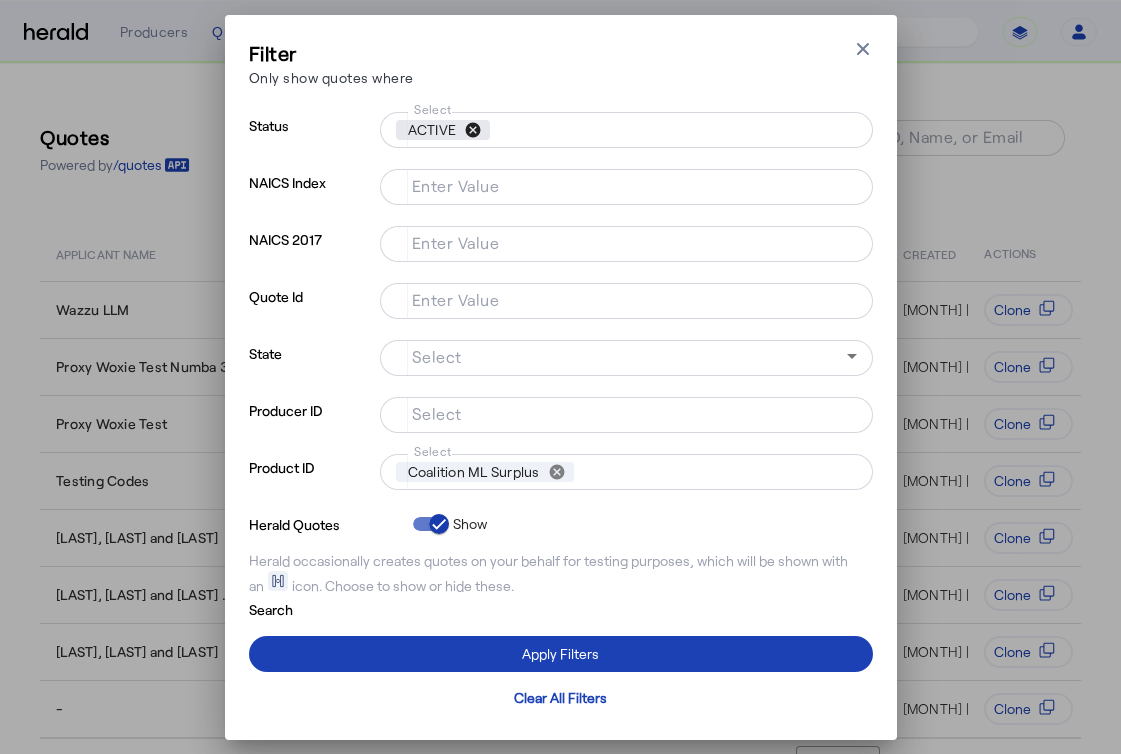 click on "cancel" at bounding box center (473, 130) 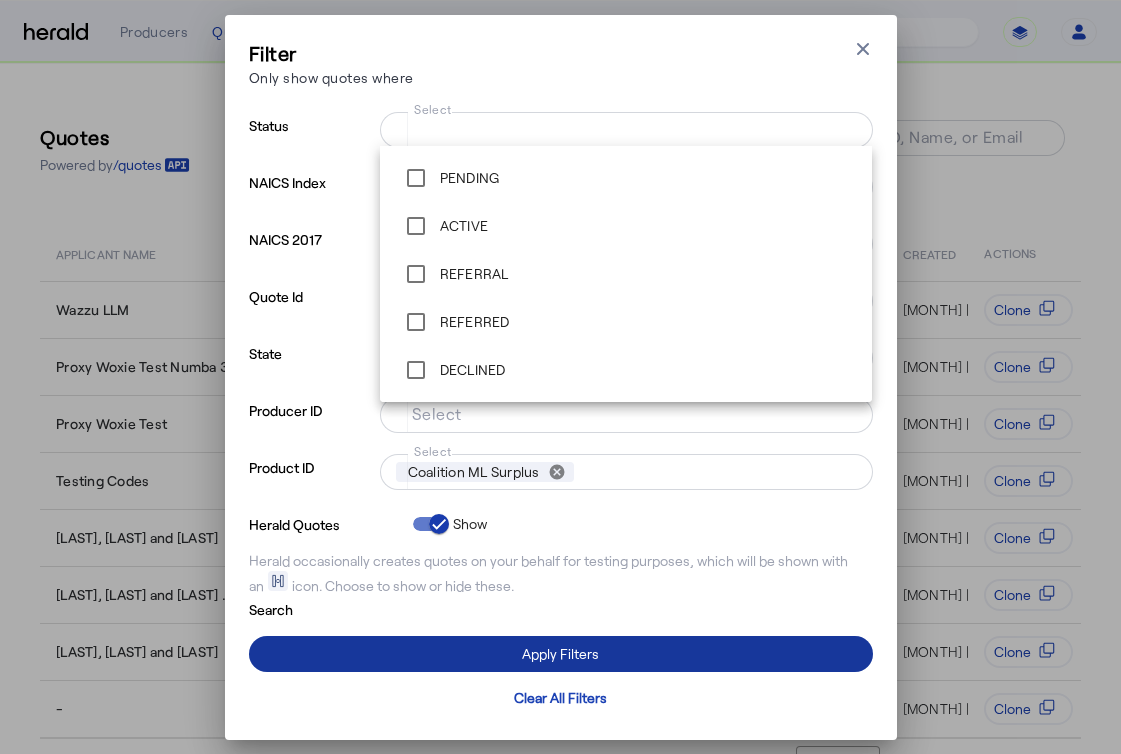 click at bounding box center (561, 654) 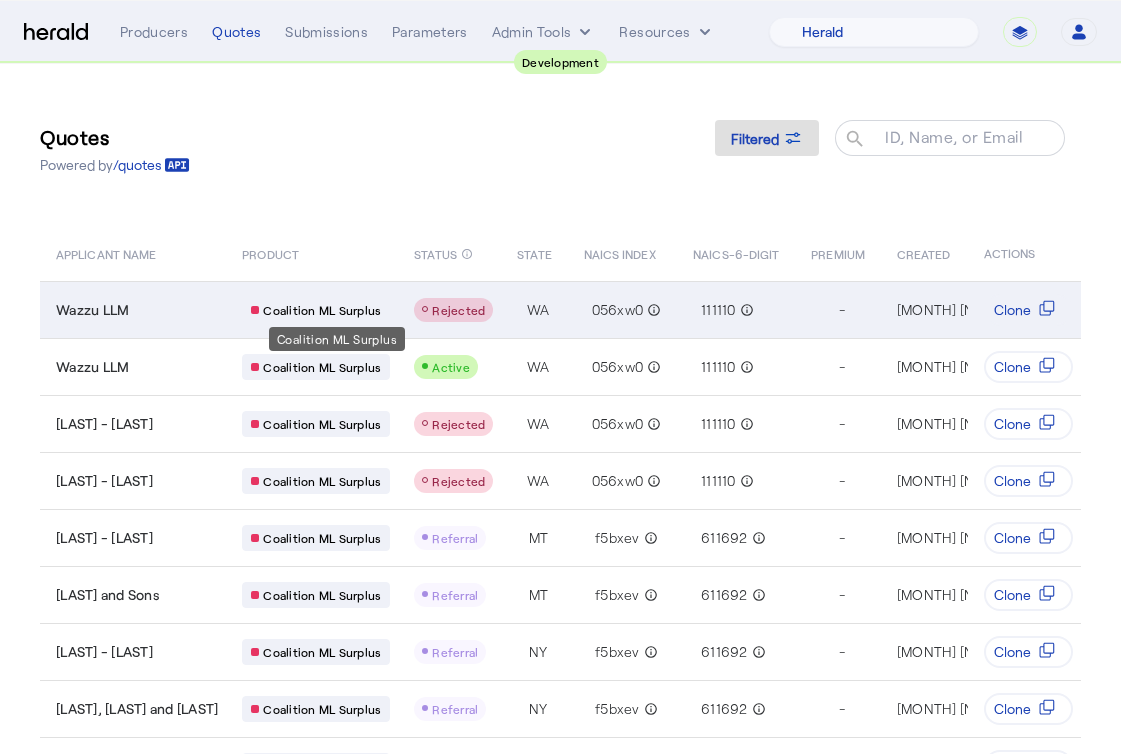 type 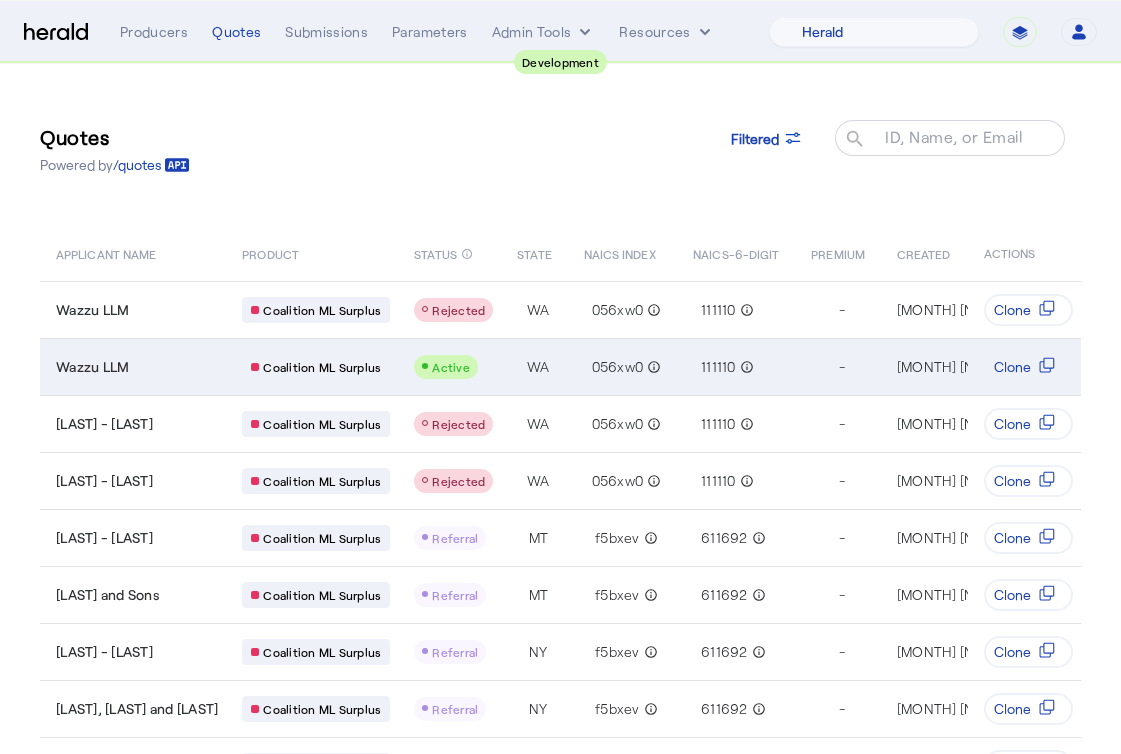 click on "Coalition ML Surplus" at bounding box center [316, 367] 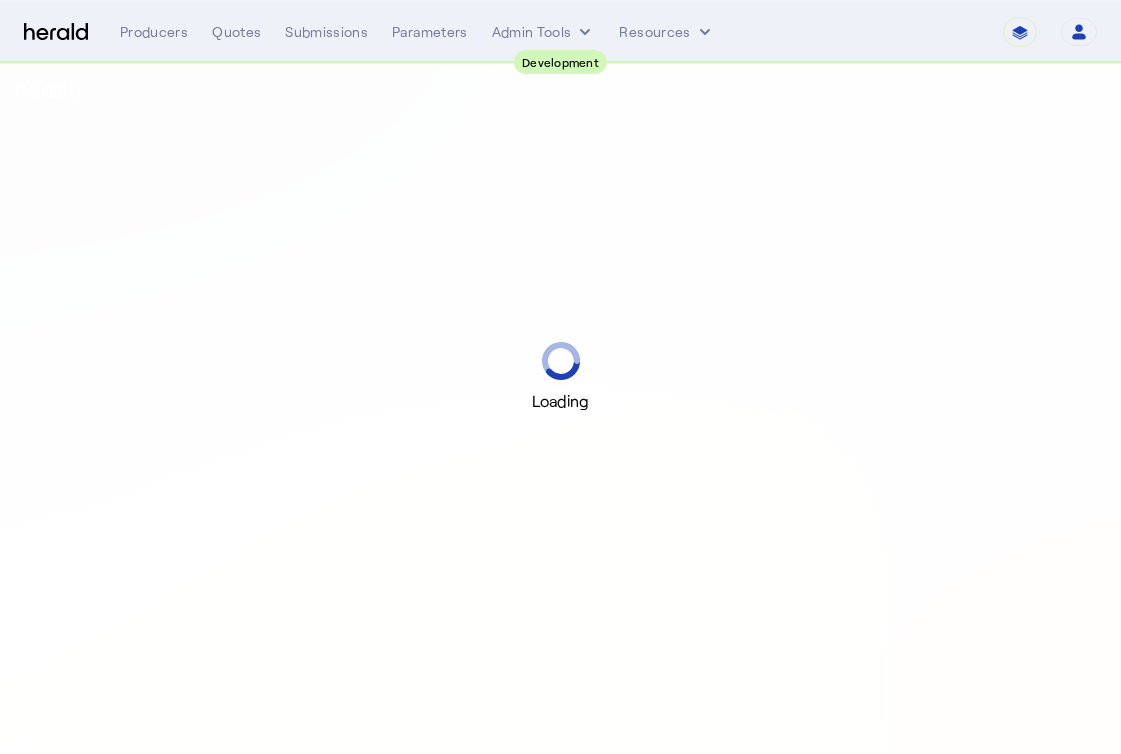 scroll, scrollTop: 0, scrollLeft: 0, axis: both 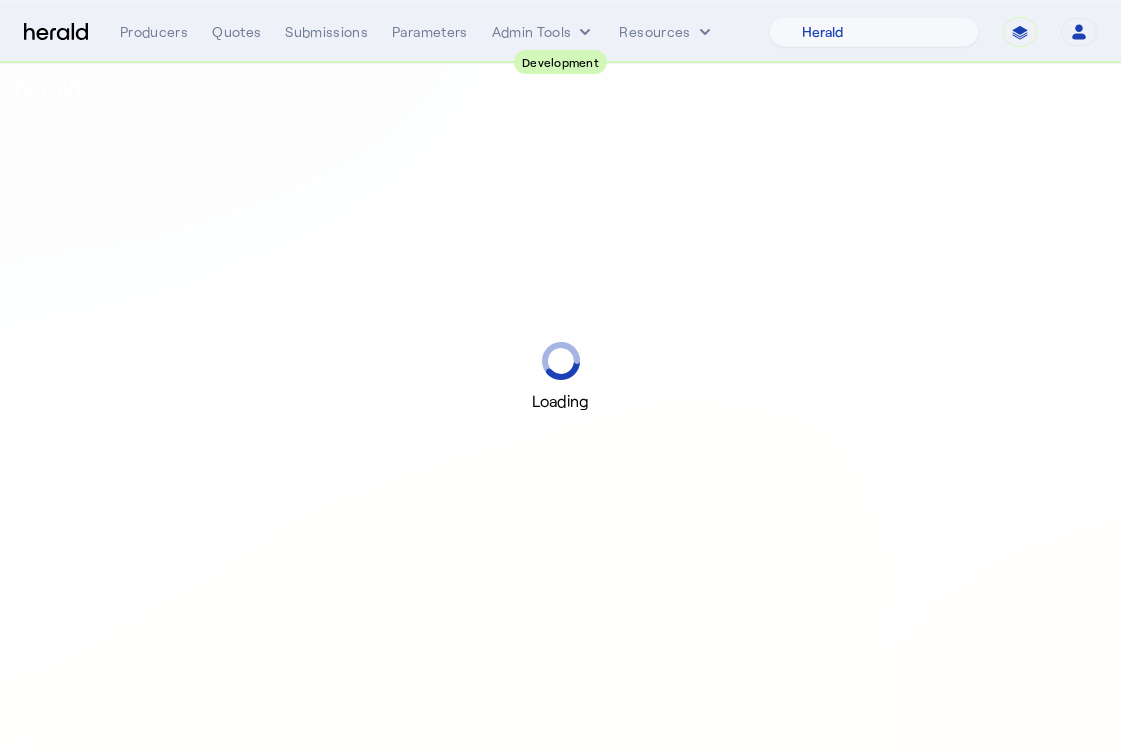 select on "pfm_2v8p_herald_api" 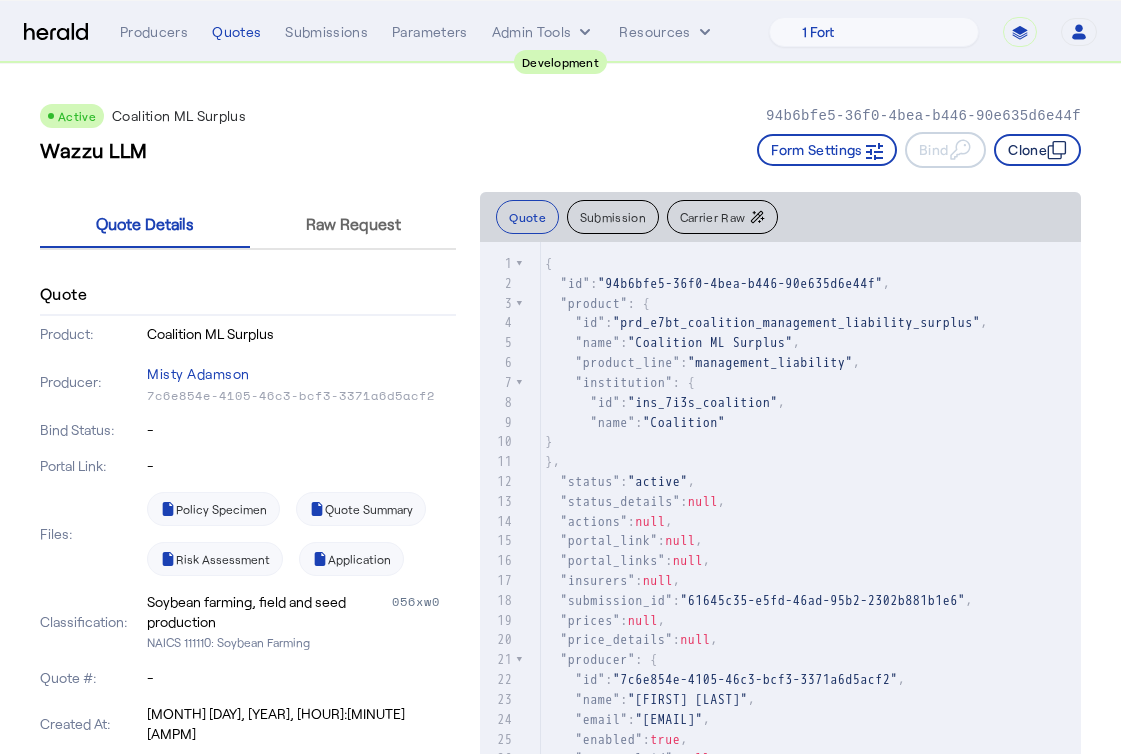 click on "Clone" 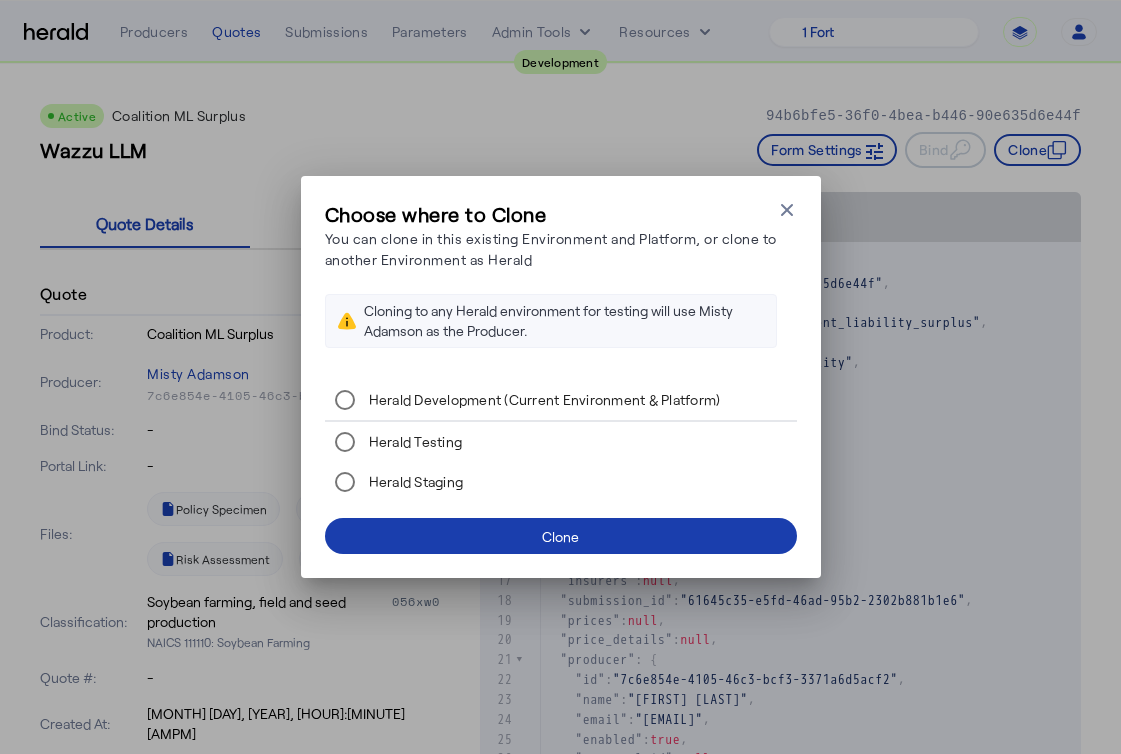 click at bounding box center (561, 536) 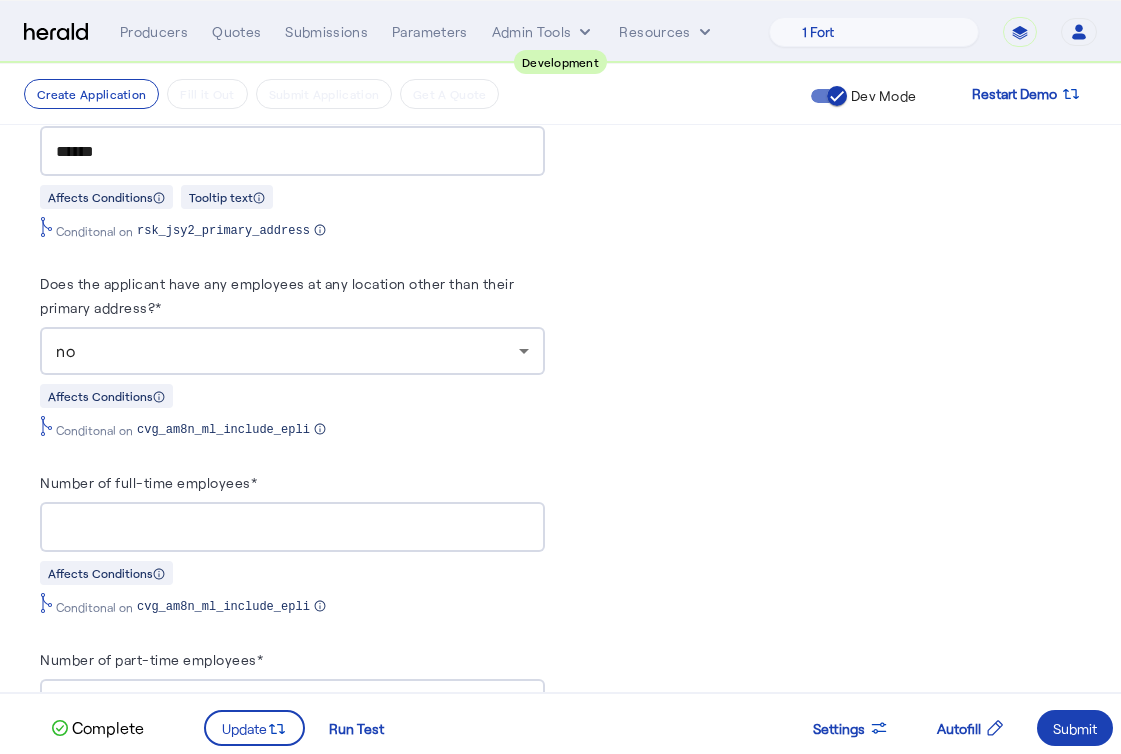 scroll, scrollTop: 1625, scrollLeft: 0, axis: vertical 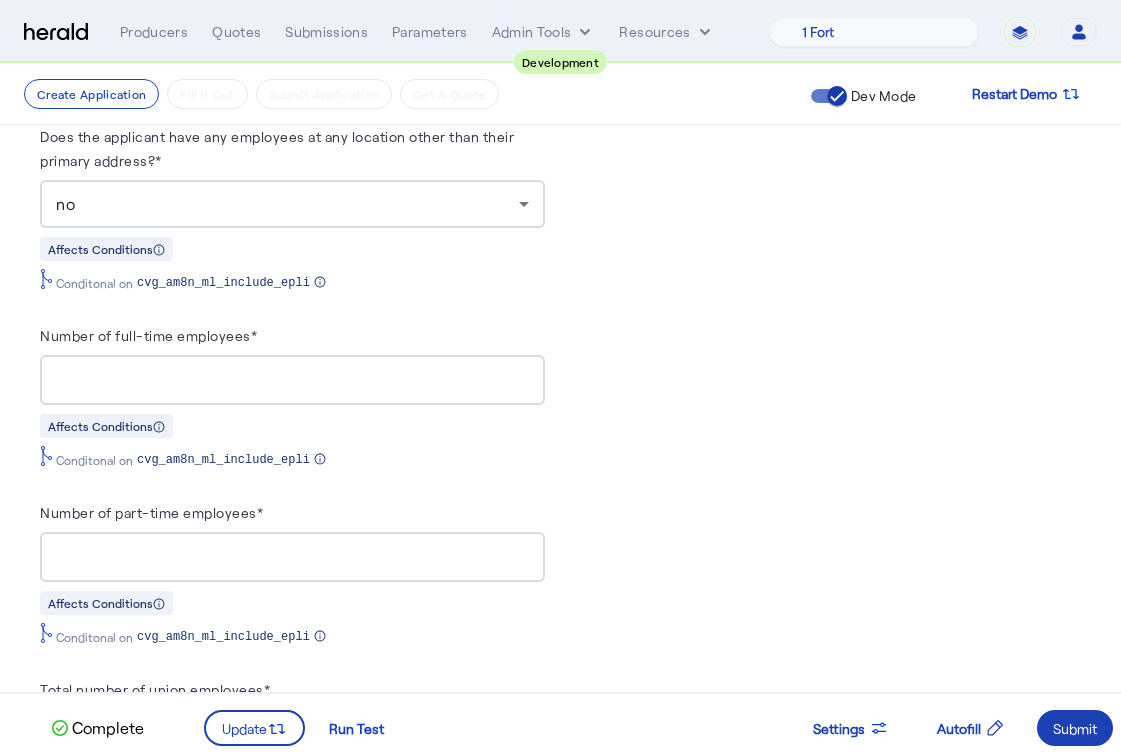 click on "*" at bounding box center [292, 381] 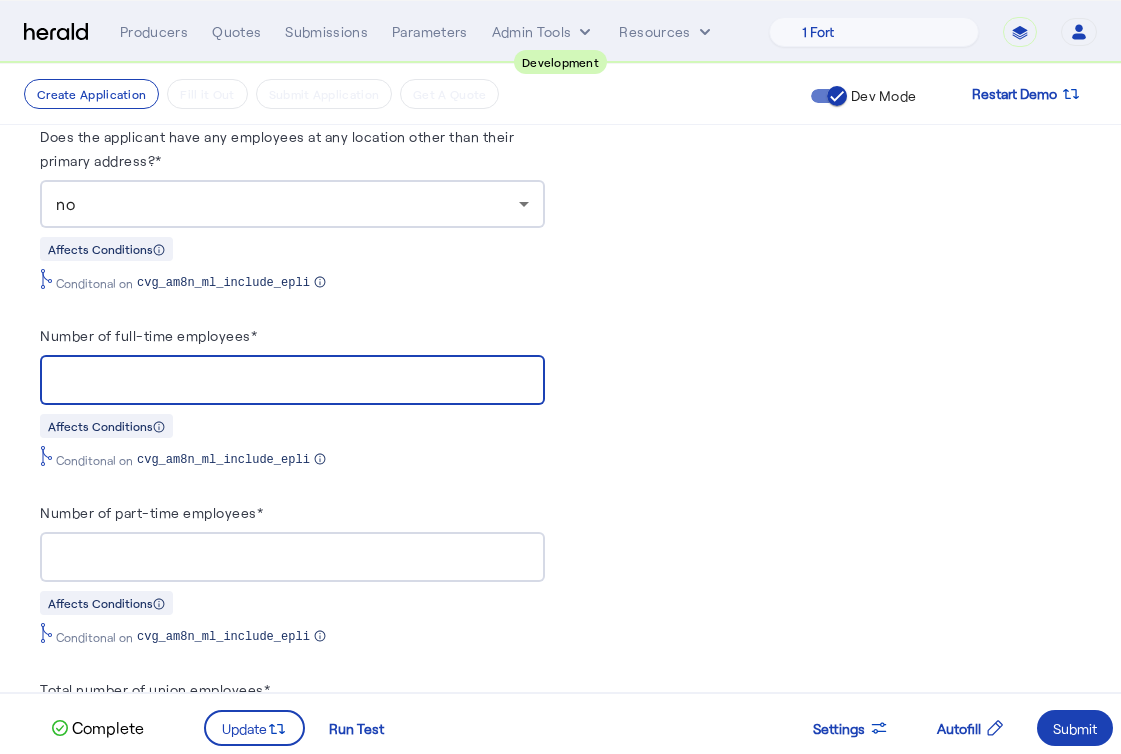 type on "*" 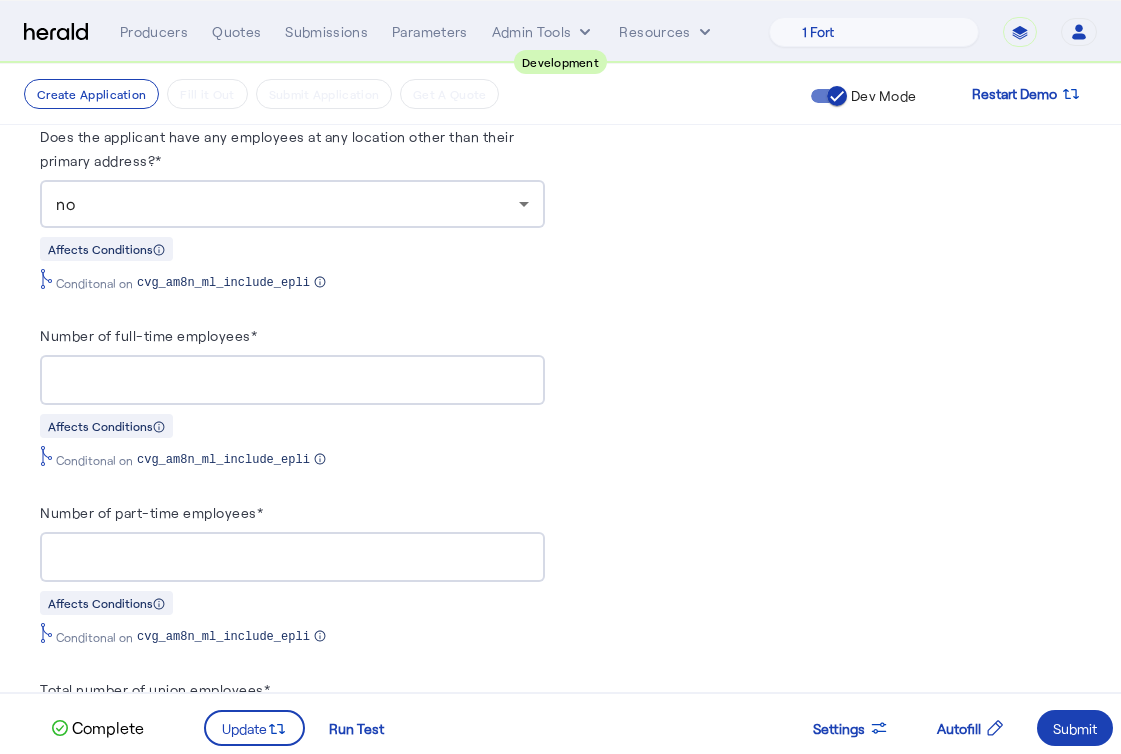 click on "*" at bounding box center [292, 557] 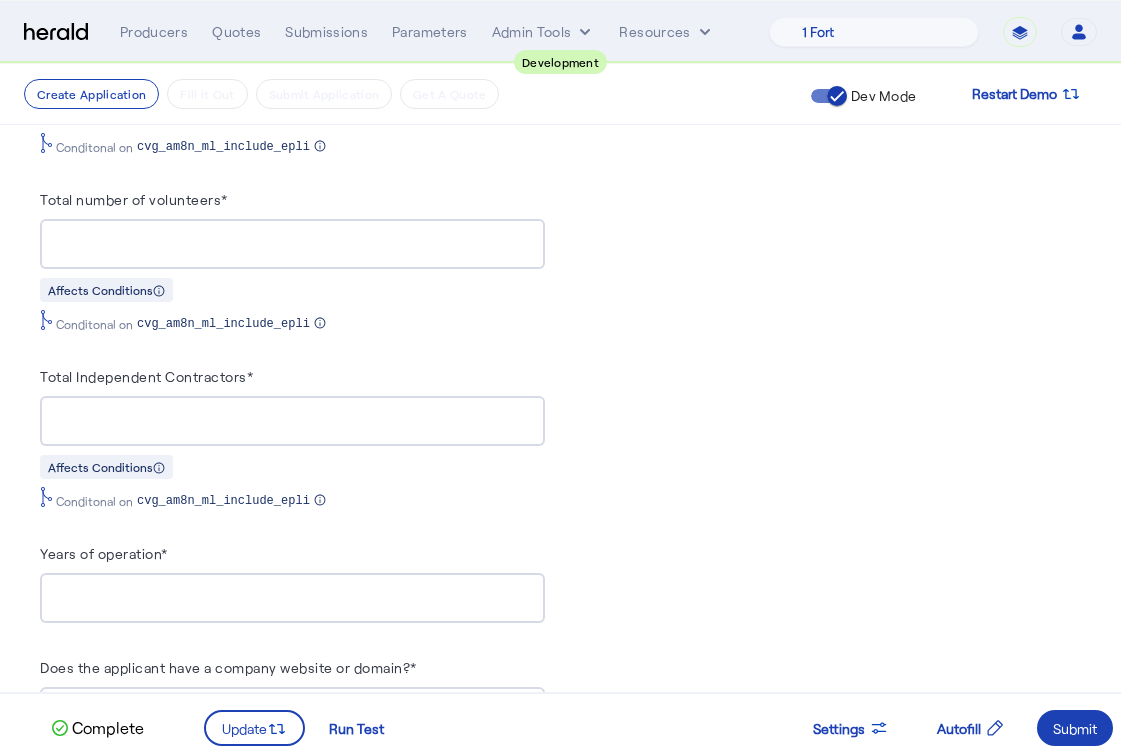 scroll, scrollTop: 2379, scrollLeft: 0, axis: vertical 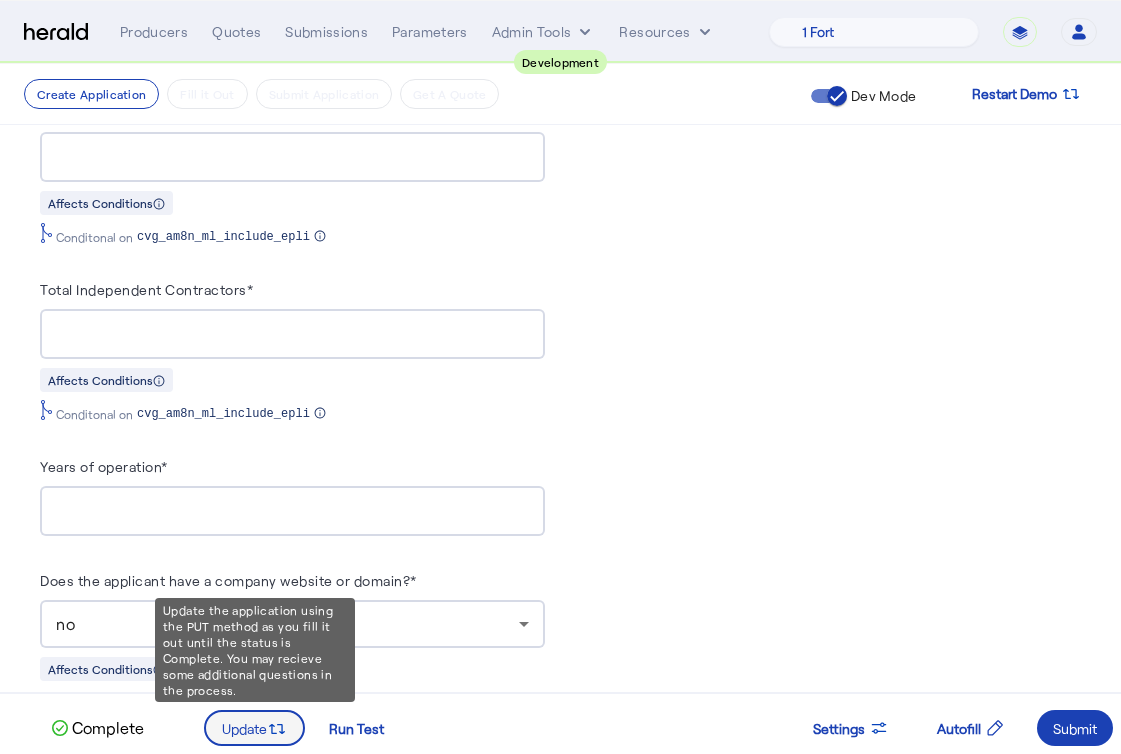 type on "*" 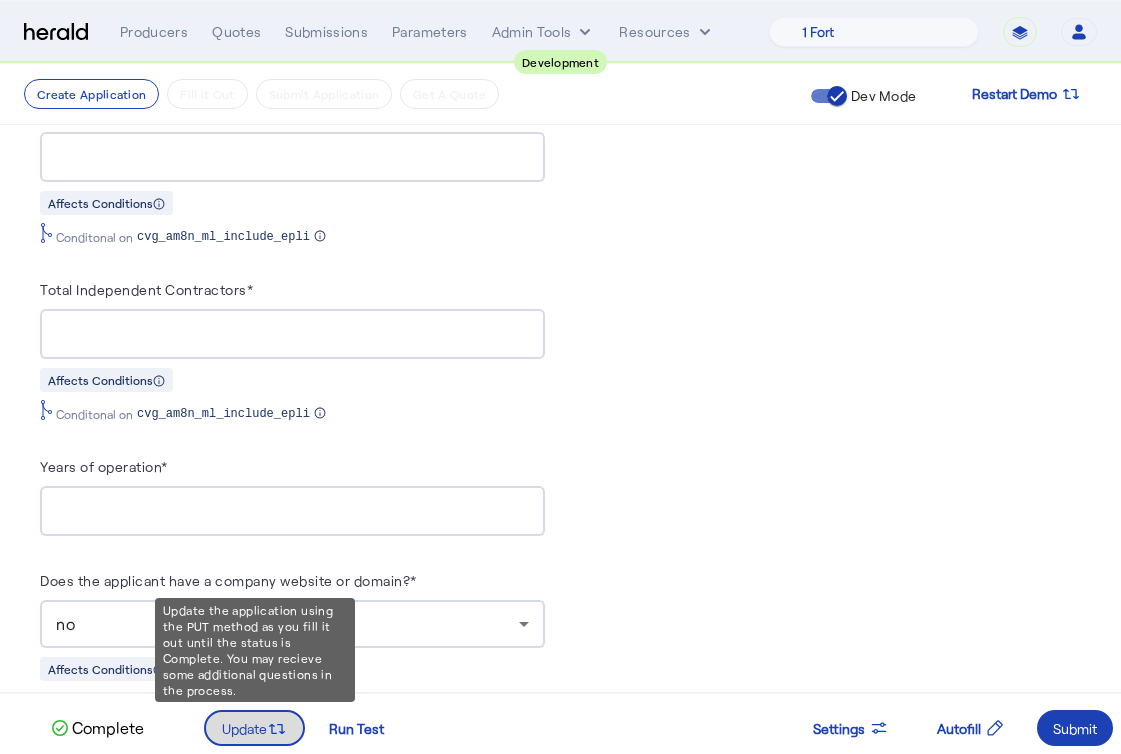 click on "Update" at bounding box center [244, 728] 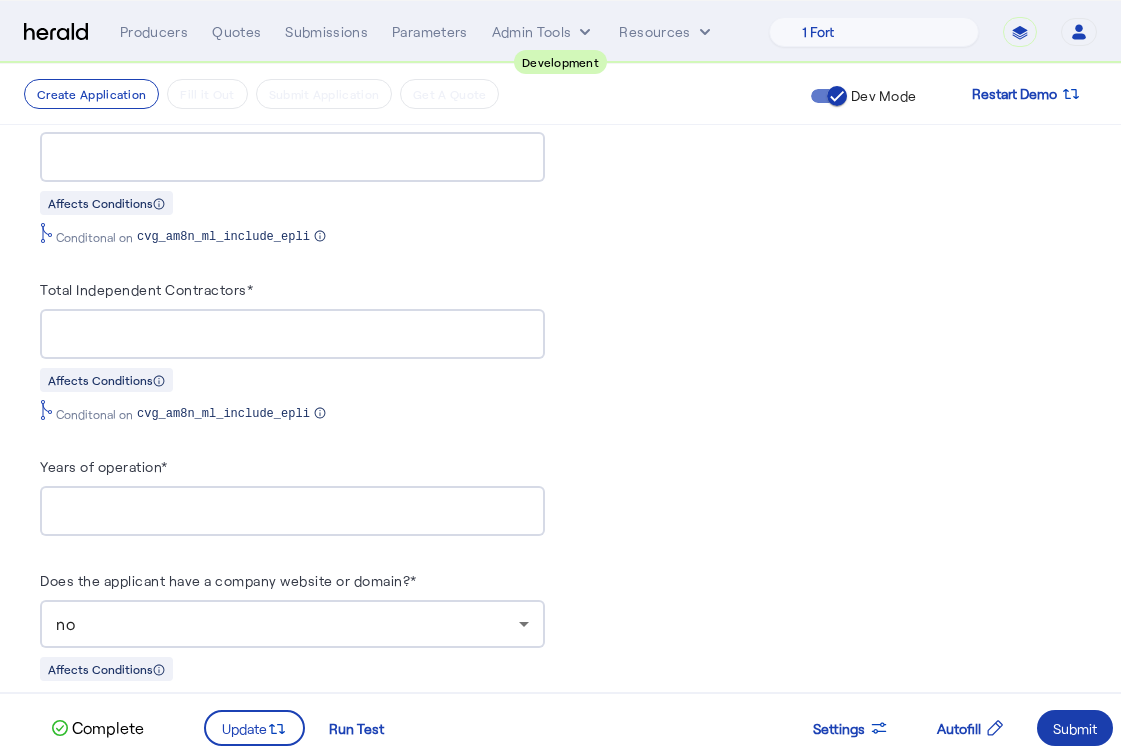 scroll, scrollTop: 0, scrollLeft: 0, axis: both 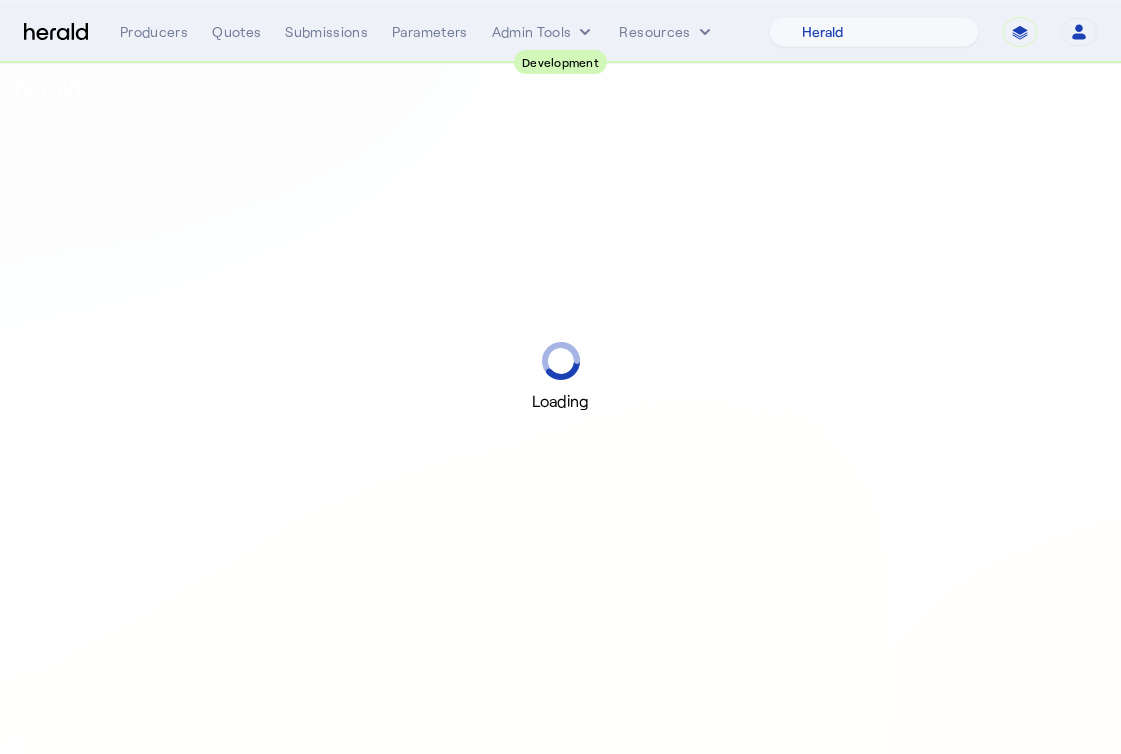 select on "pfm_2v8p_herald_api" 